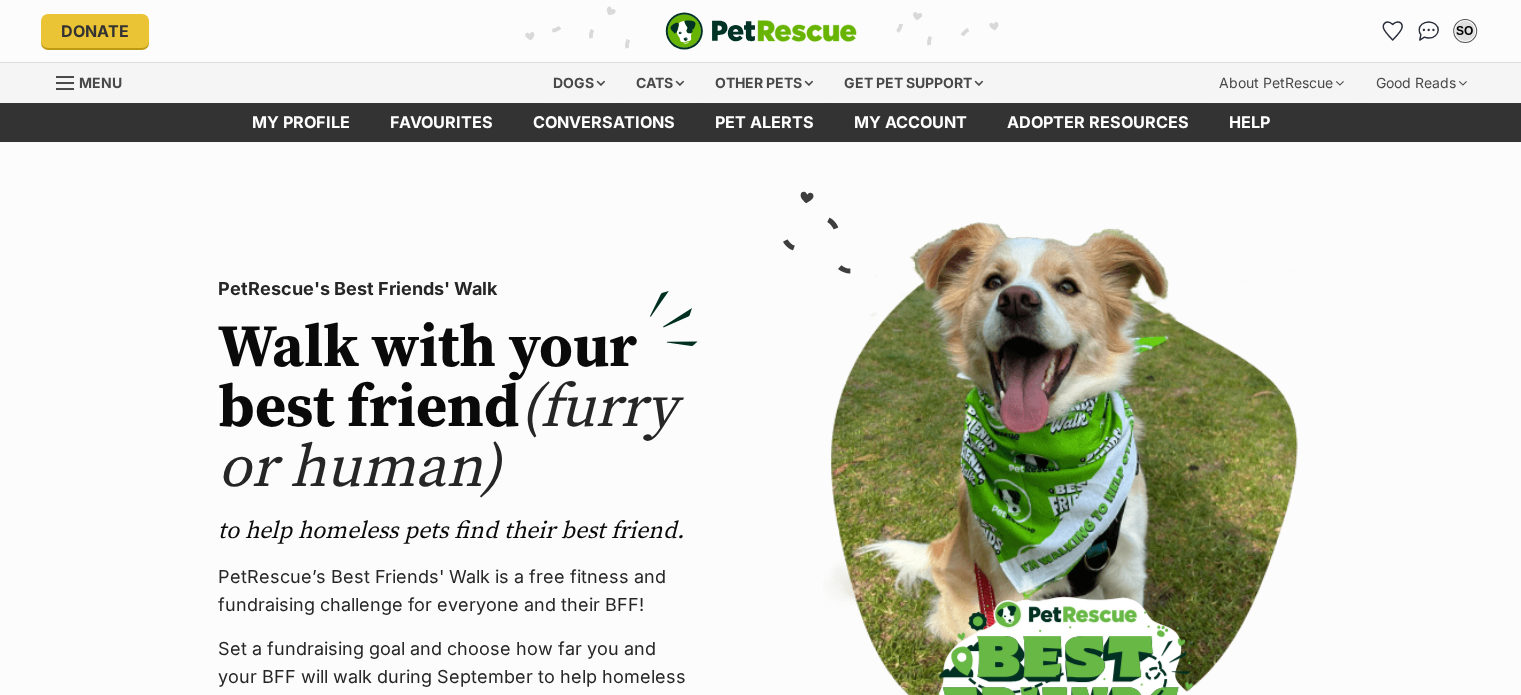 scroll, scrollTop: 0, scrollLeft: 0, axis: both 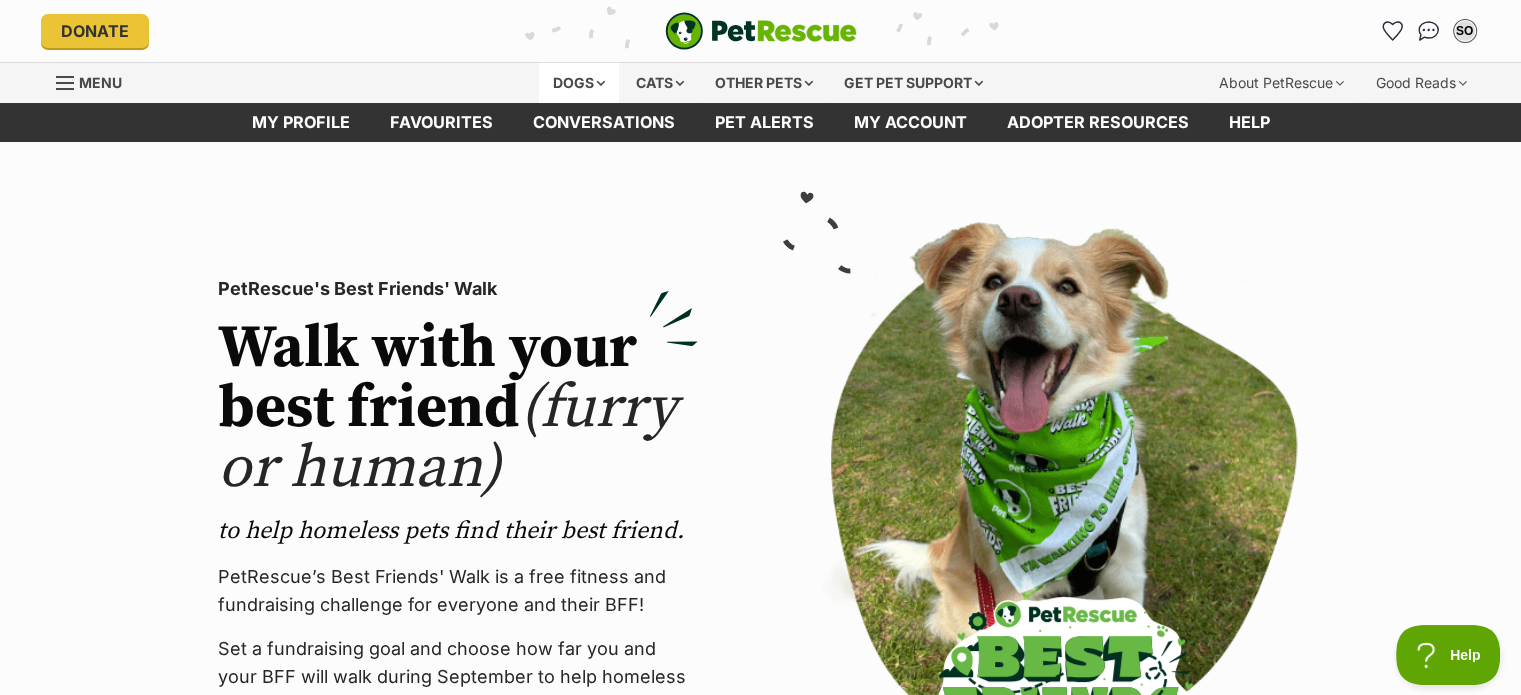 click on "Dogs" at bounding box center [579, 83] 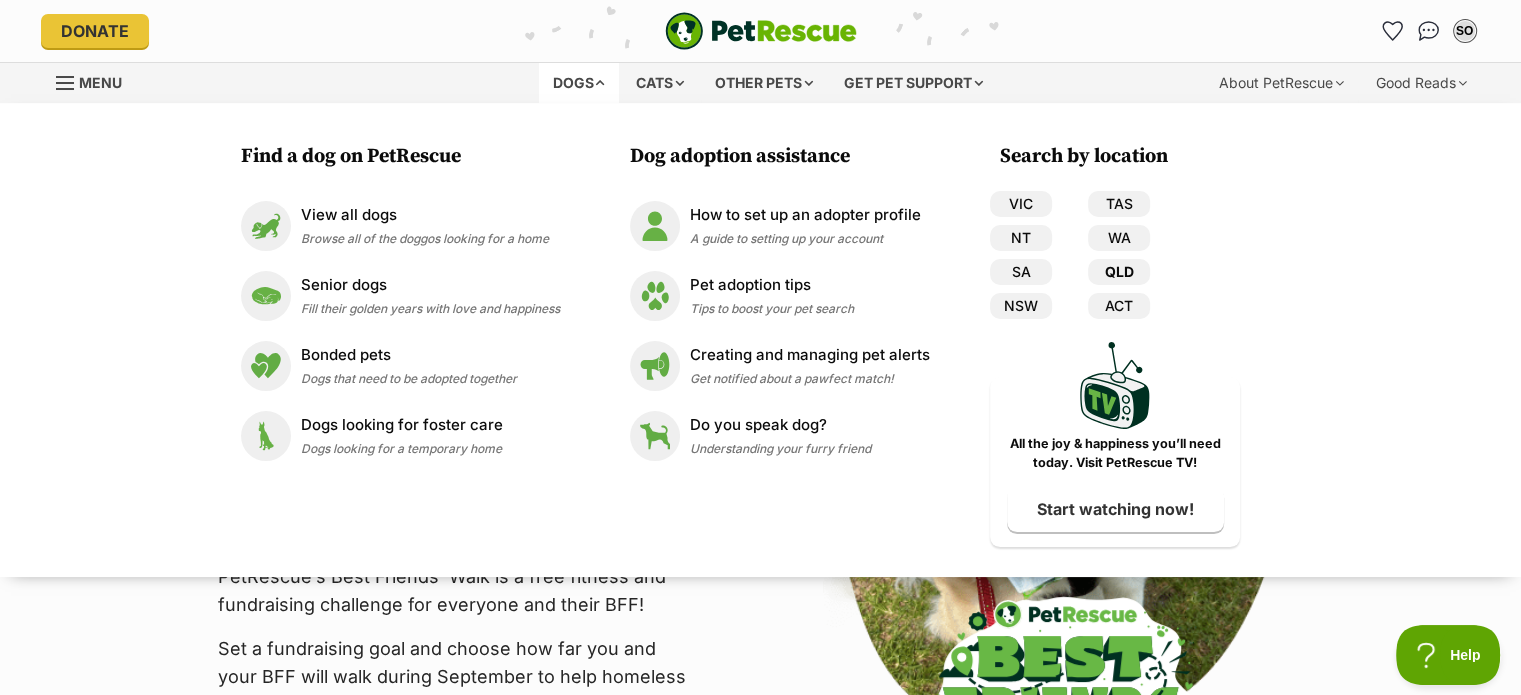 click on "QLD" at bounding box center [1119, 272] 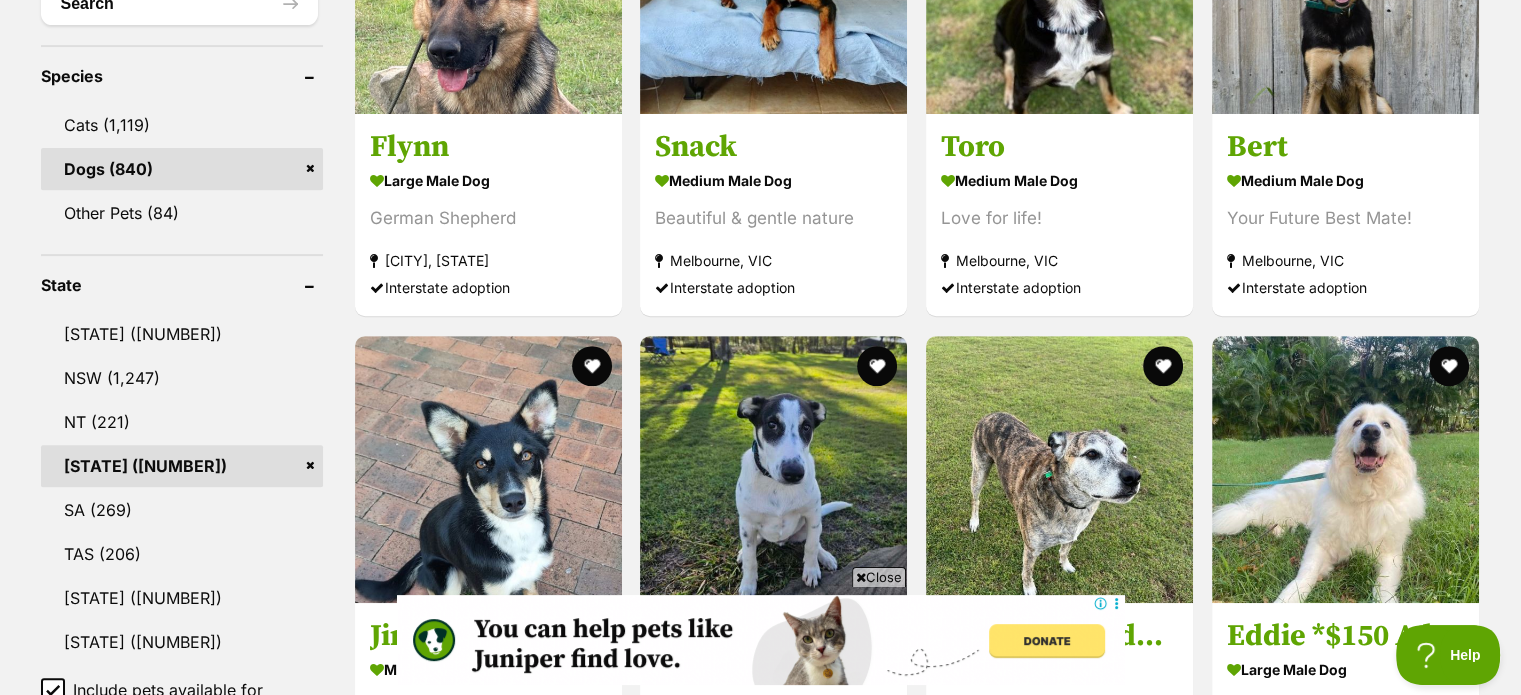 scroll, scrollTop: 0, scrollLeft: 0, axis: both 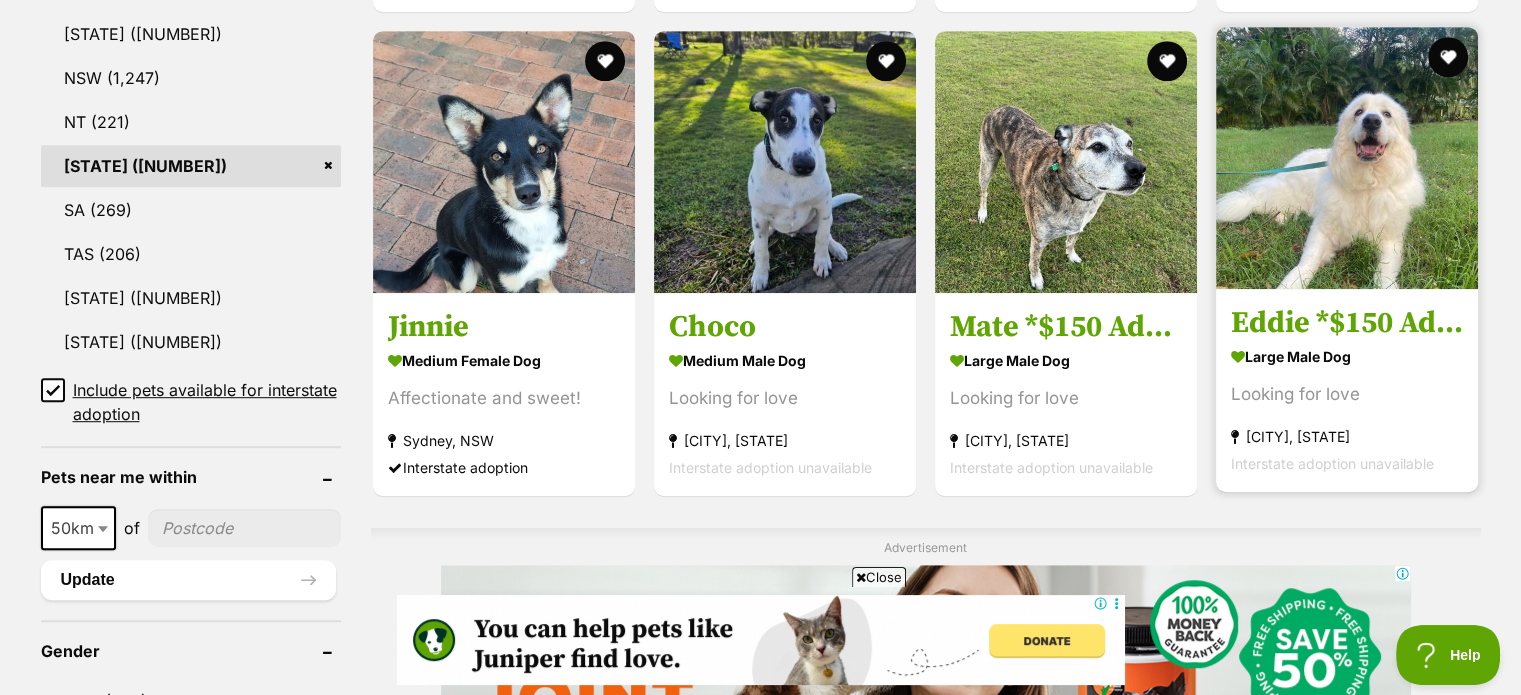 click on "Eddie *$150 Adoption Fee*" at bounding box center (1347, 323) 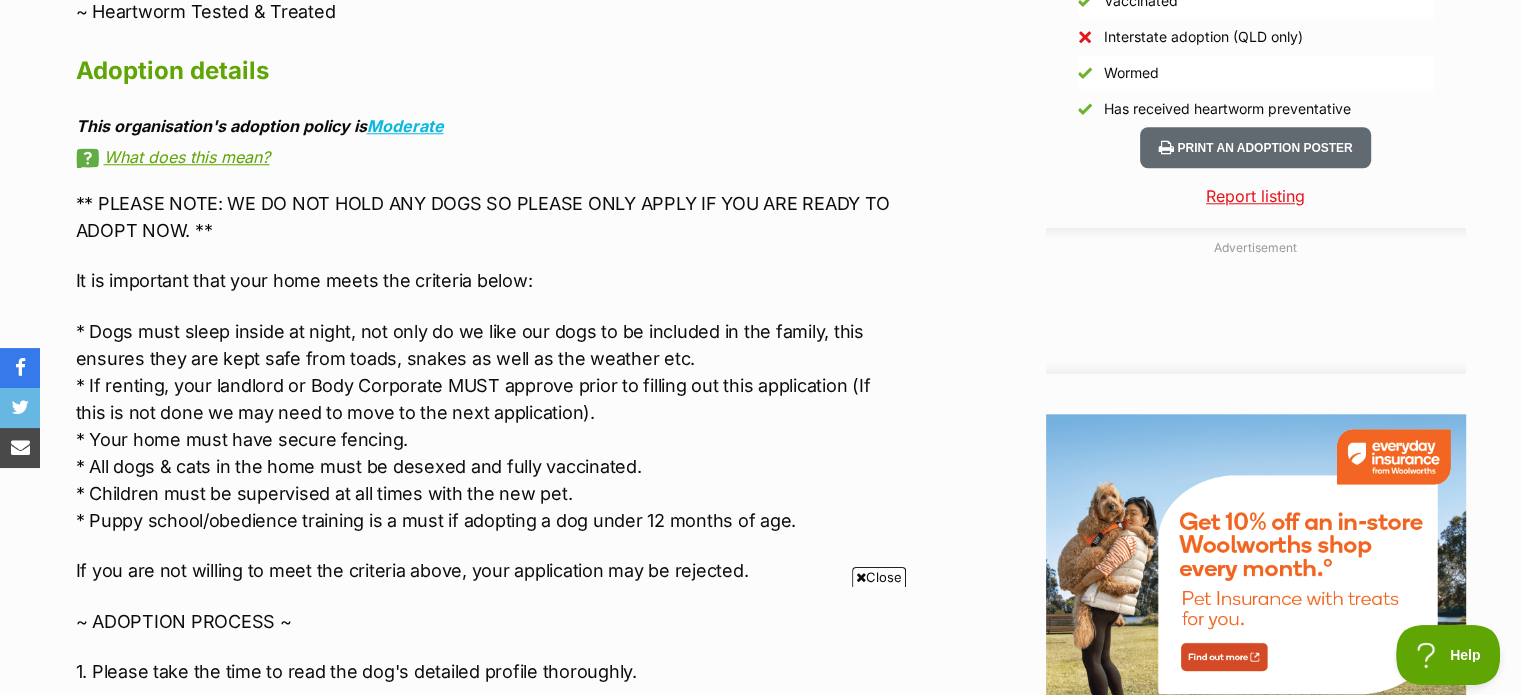 scroll, scrollTop: 1900, scrollLeft: 0, axis: vertical 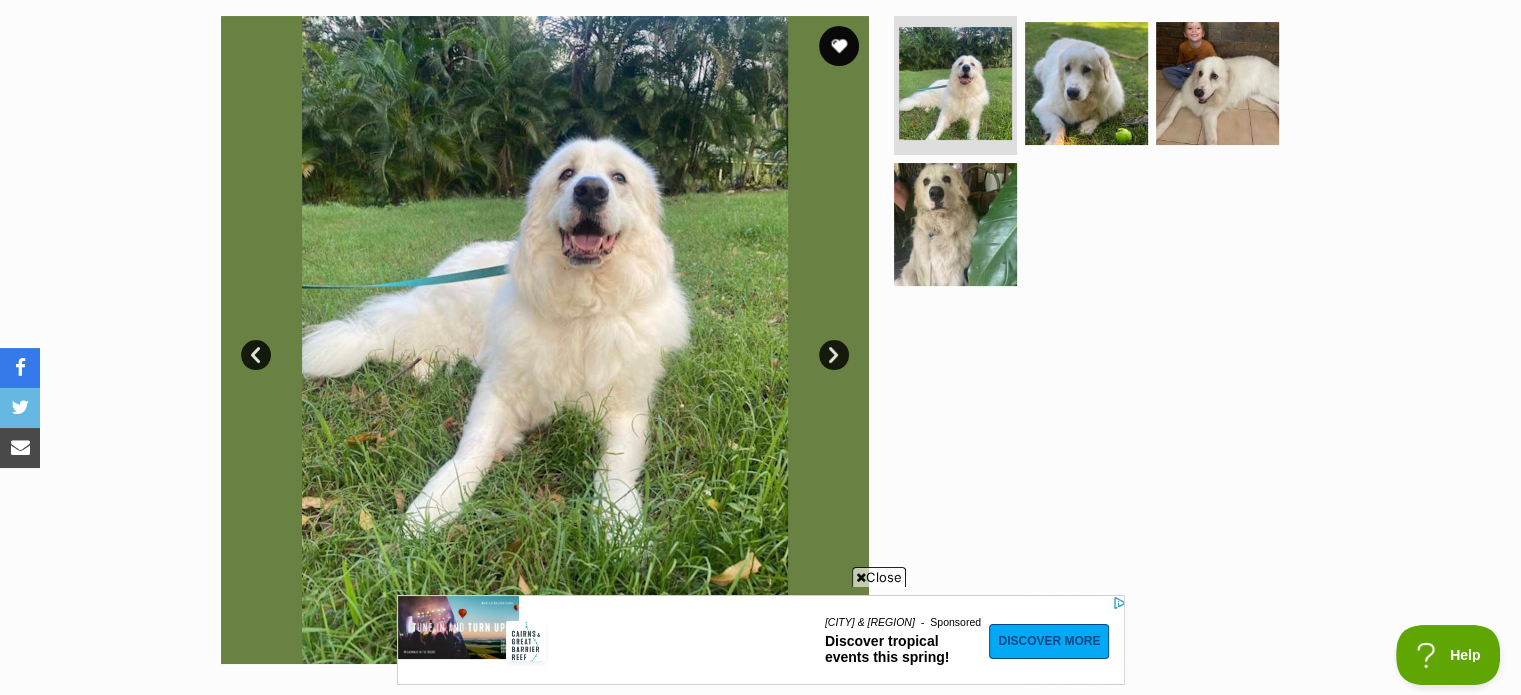 click on "Next" at bounding box center (834, 355) 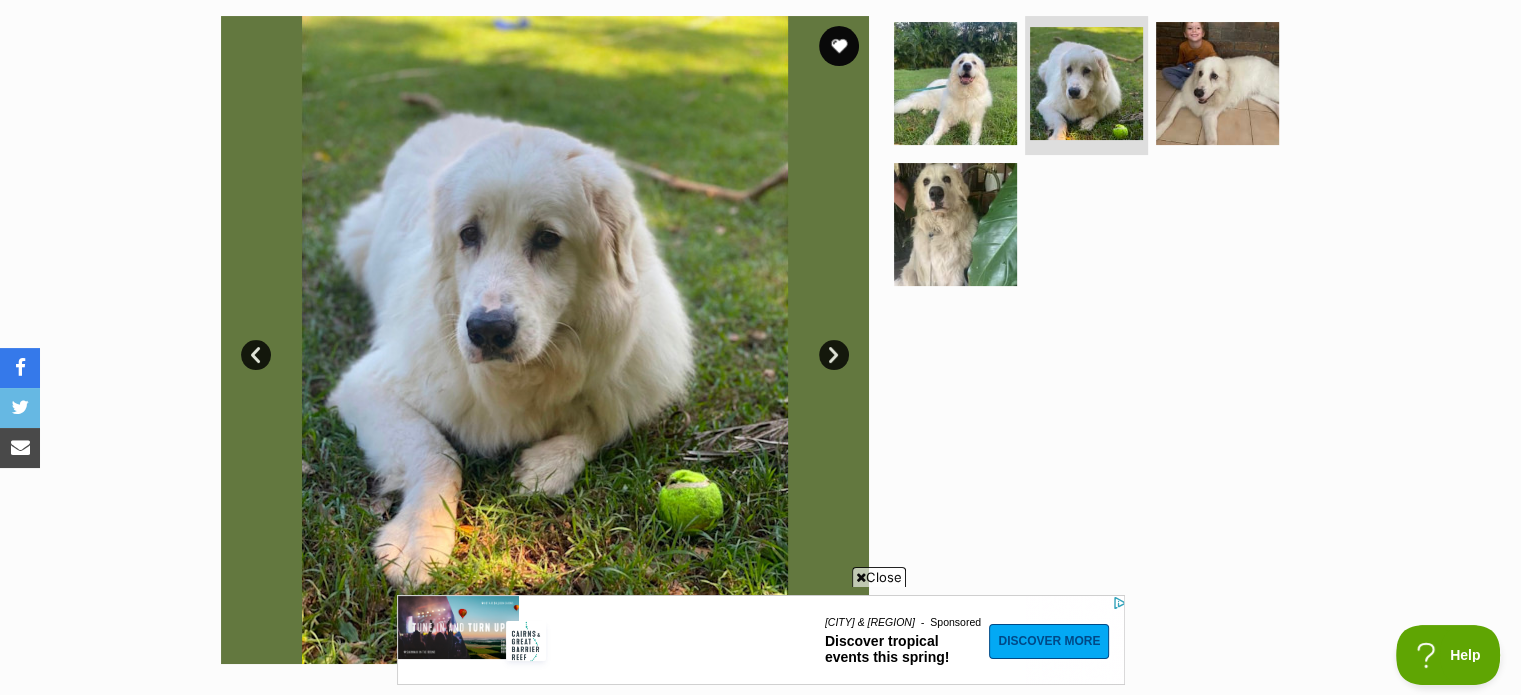 click on "Next" at bounding box center (834, 355) 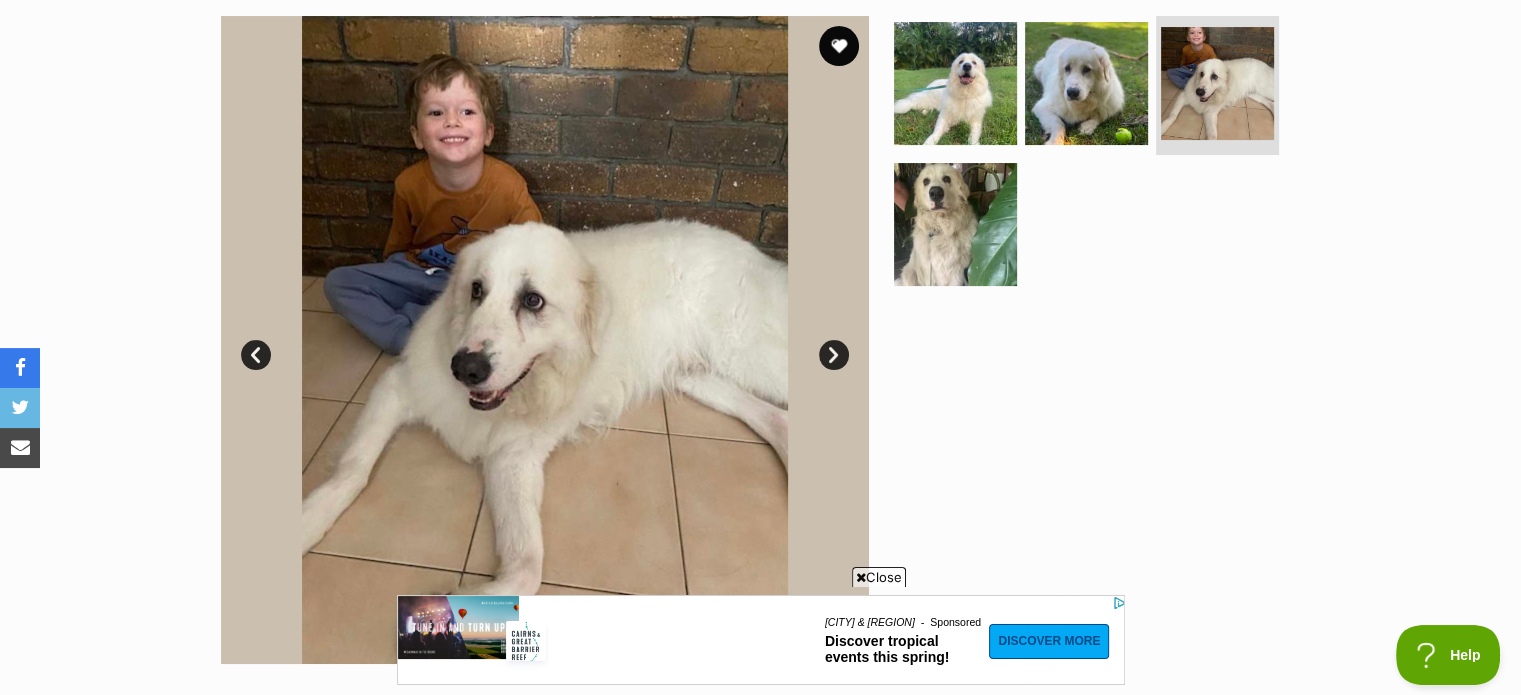 click on "Next" at bounding box center [834, 355] 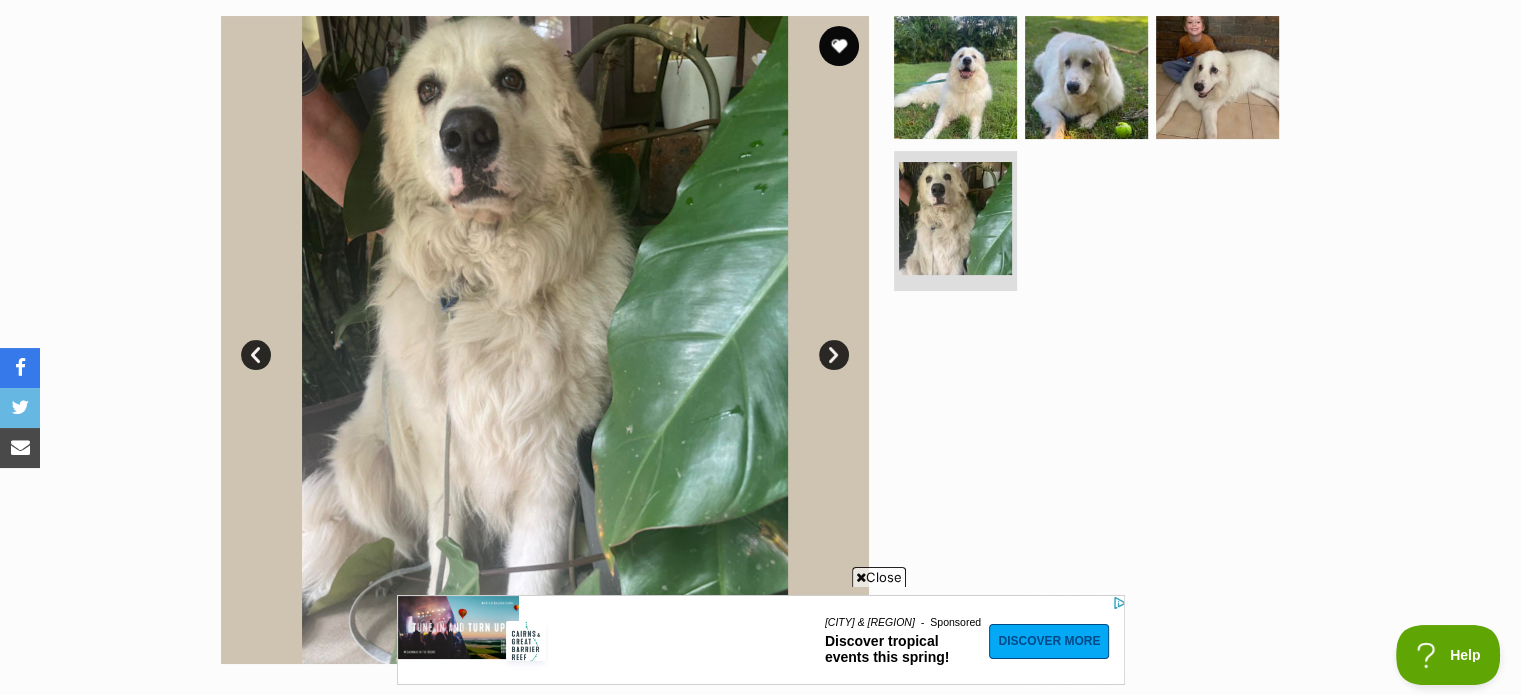 click on "Next" at bounding box center (834, 355) 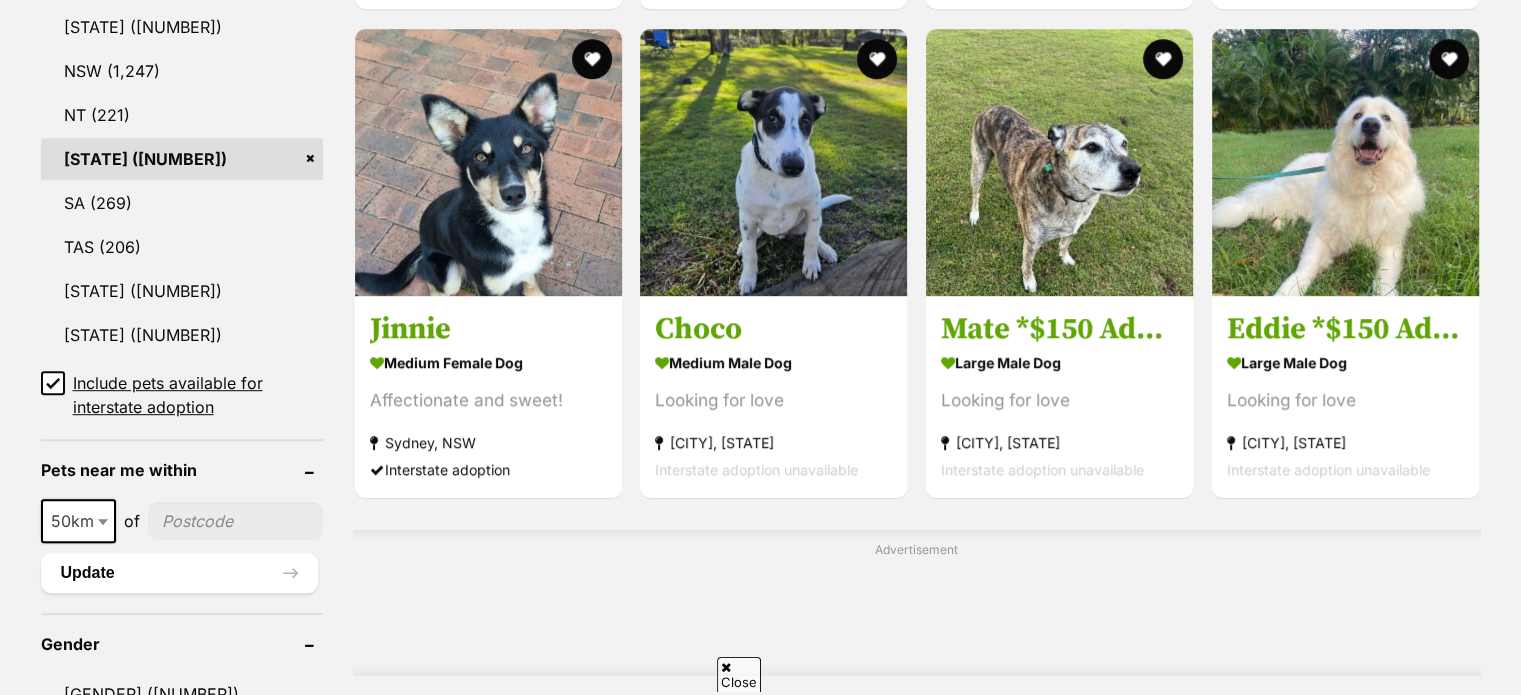 scroll, scrollTop: 0, scrollLeft: 0, axis: both 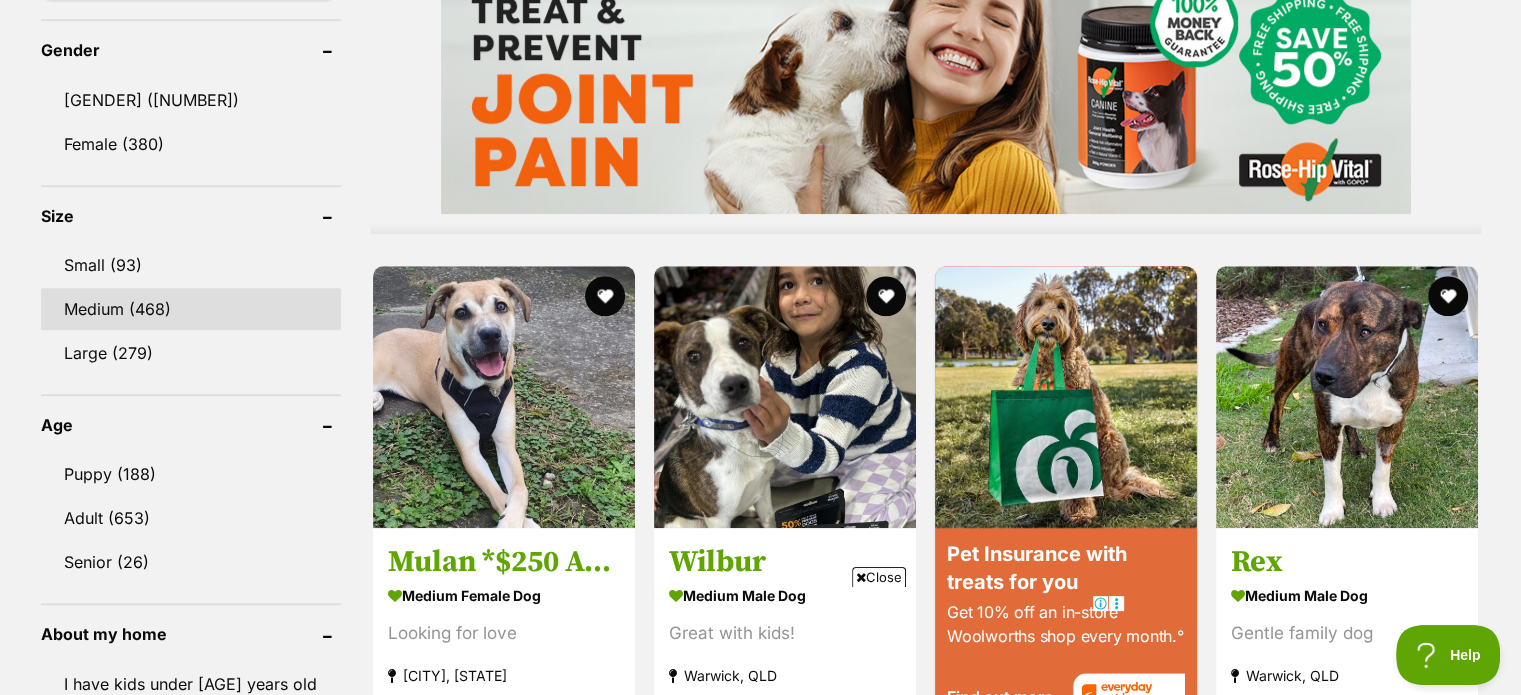click on "Medium (468)" at bounding box center [191, 309] 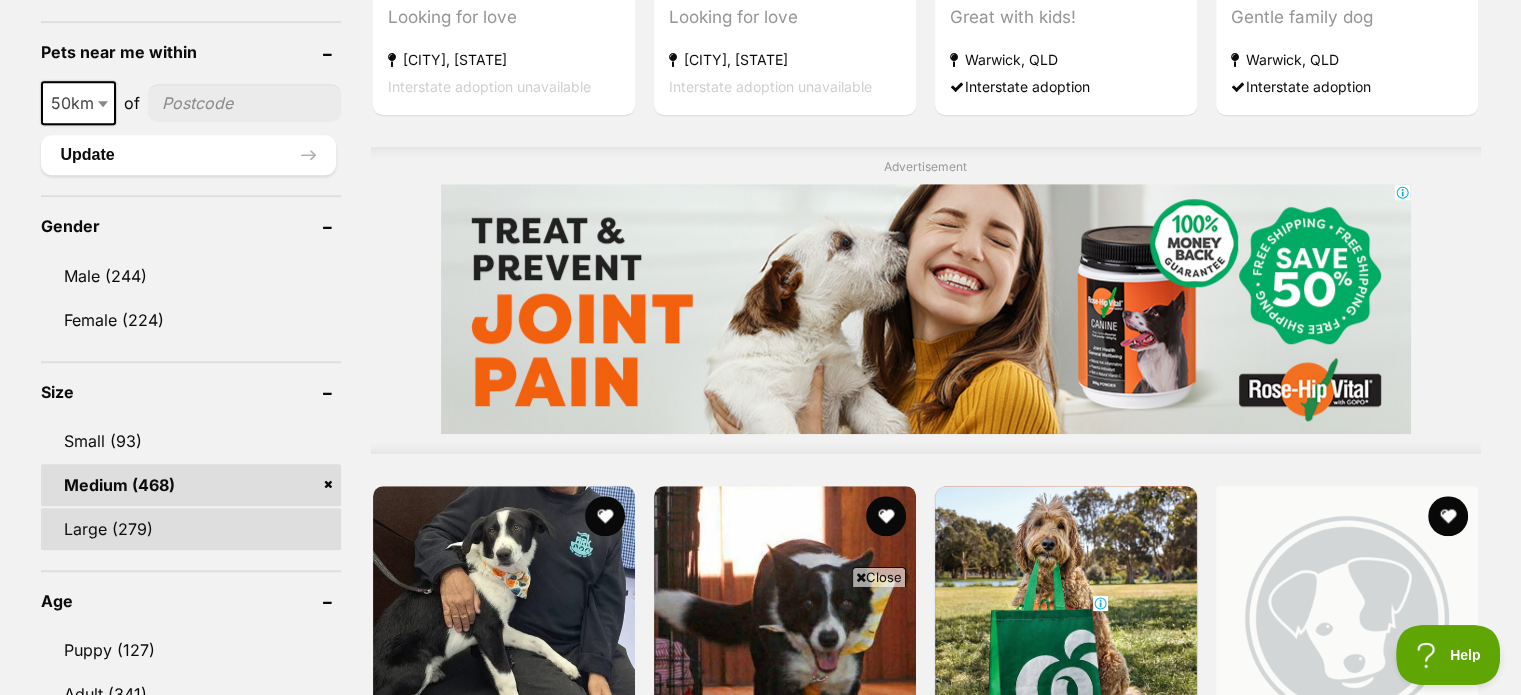 scroll, scrollTop: 1500, scrollLeft: 0, axis: vertical 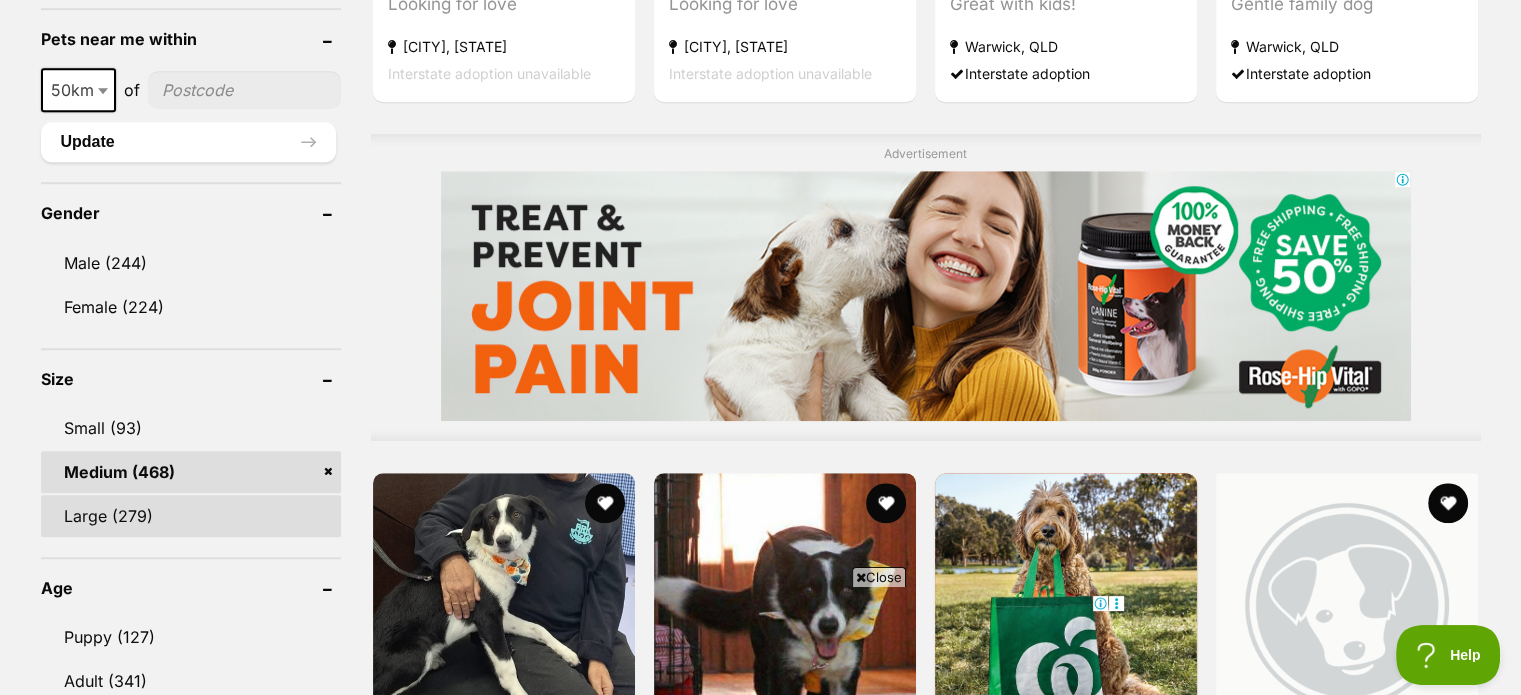 click on "Large (279)" at bounding box center [191, 516] 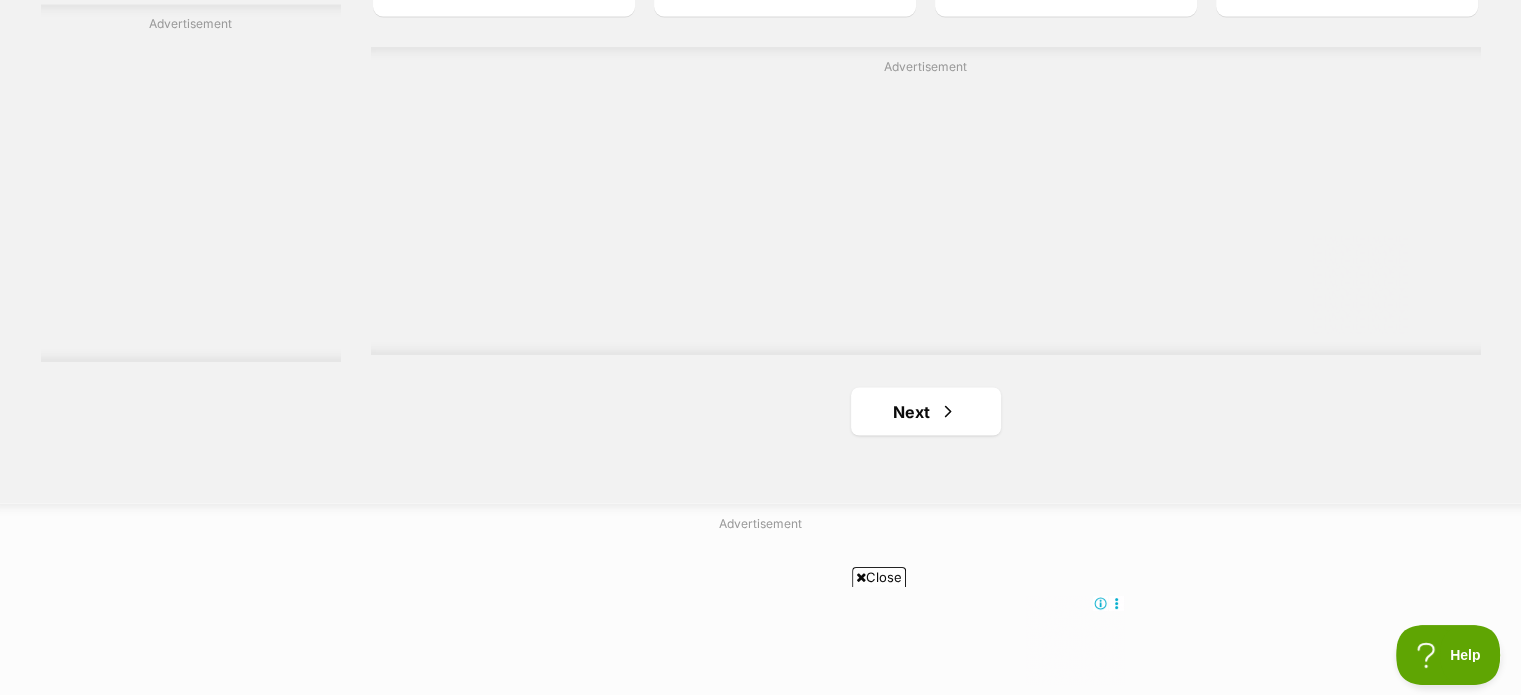 scroll, scrollTop: 3600, scrollLeft: 0, axis: vertical 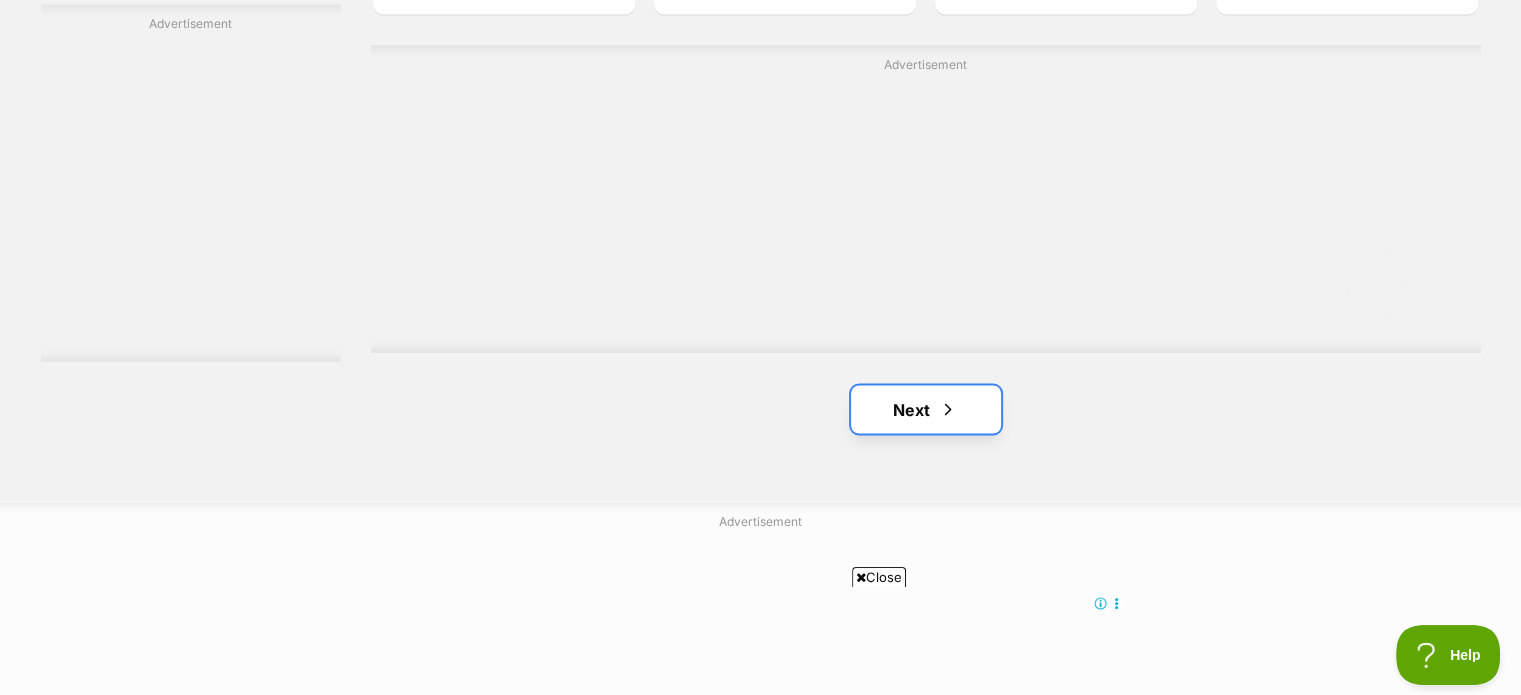 click on "Next" at bounding box center [926, 409] 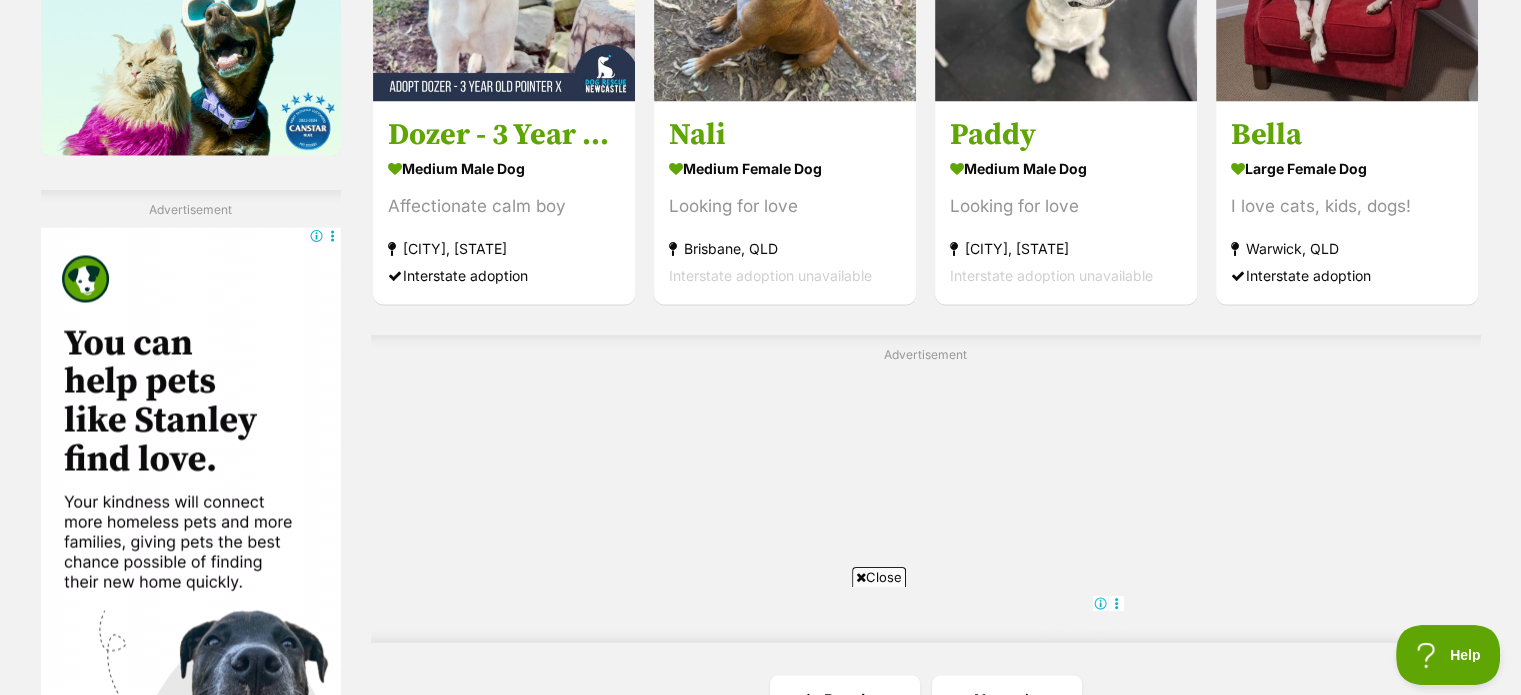 scroll, scrollTop: 3500, scrollLeft: 0, axis: vertical 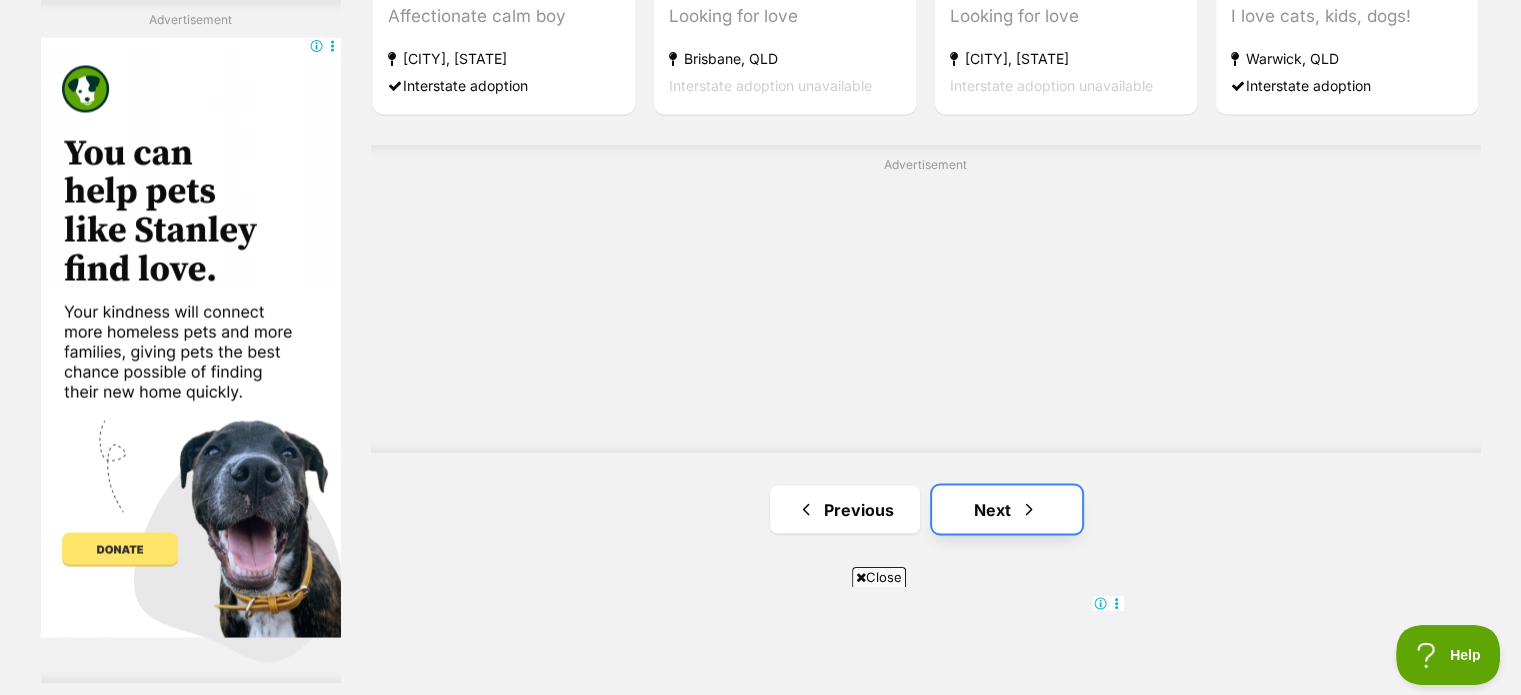 click on "Next" at bounding box center (1007, 509) 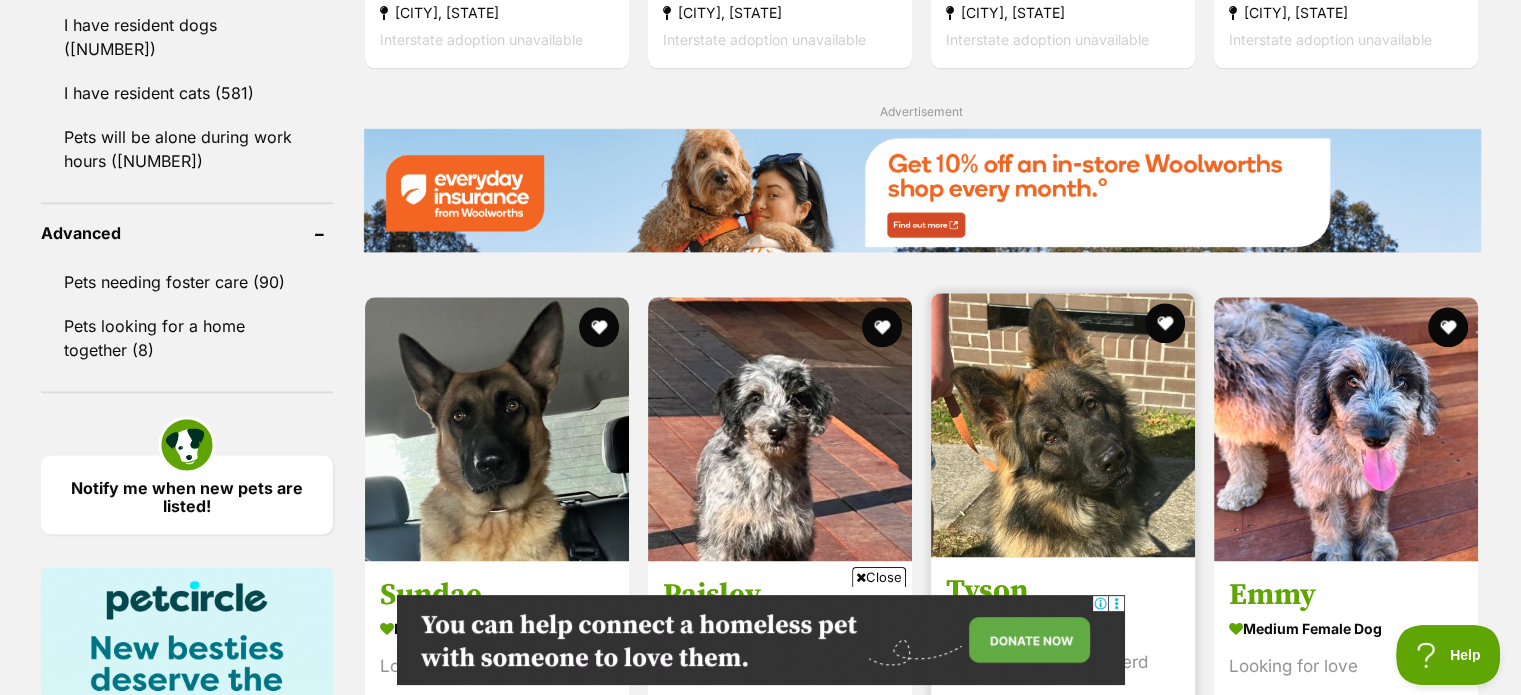 scroll, scrollTop: 2600, scrollLeft: 0, axis: vertical 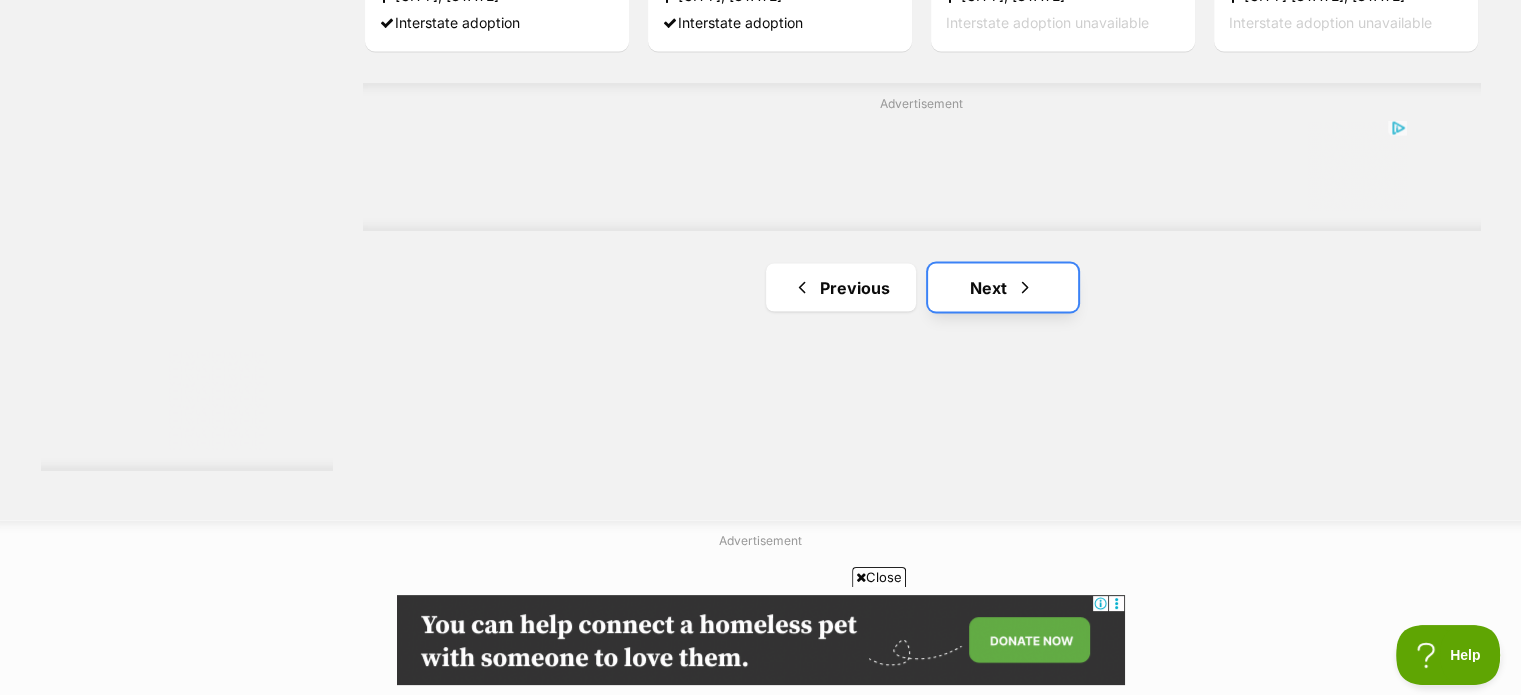 click on "Next" at bounding box center [1003, 287] 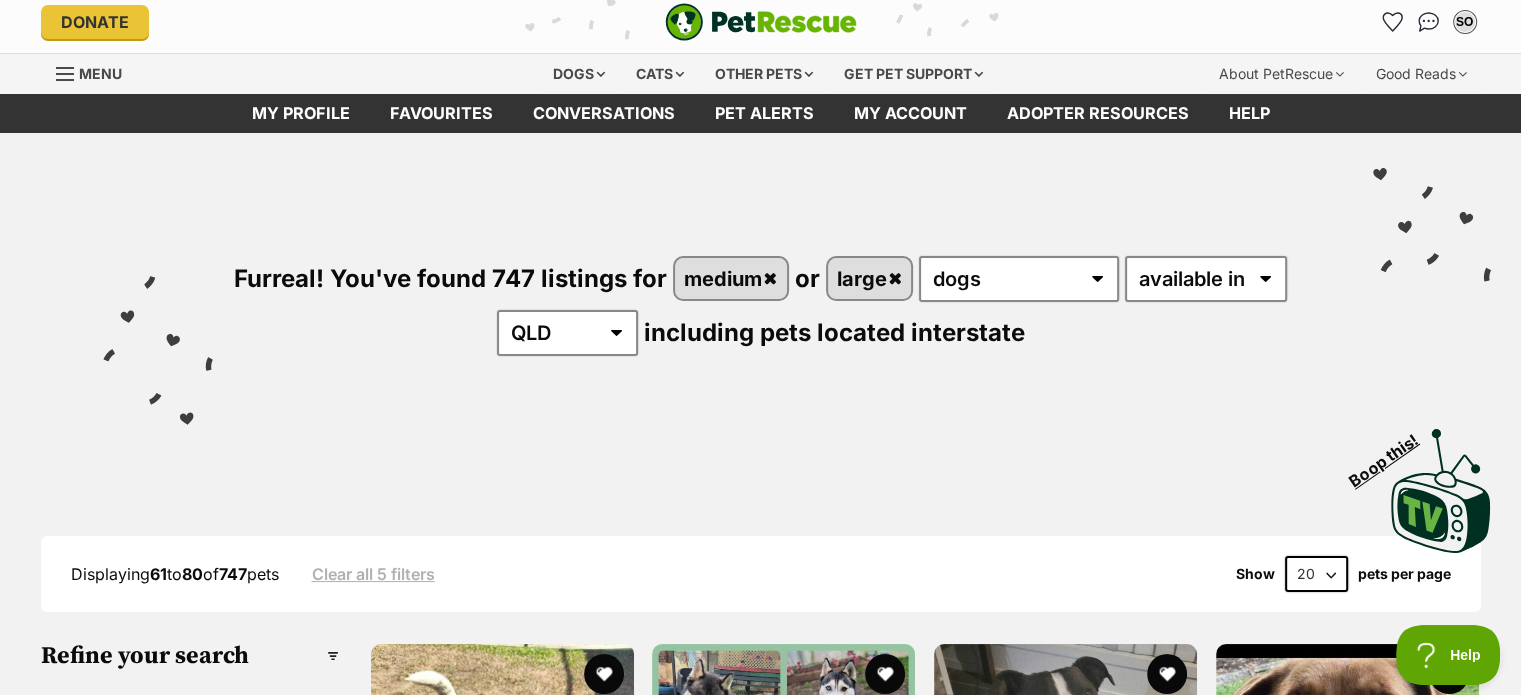 scroll, scrollTop: 0, scrollLeft: 0, axis: both 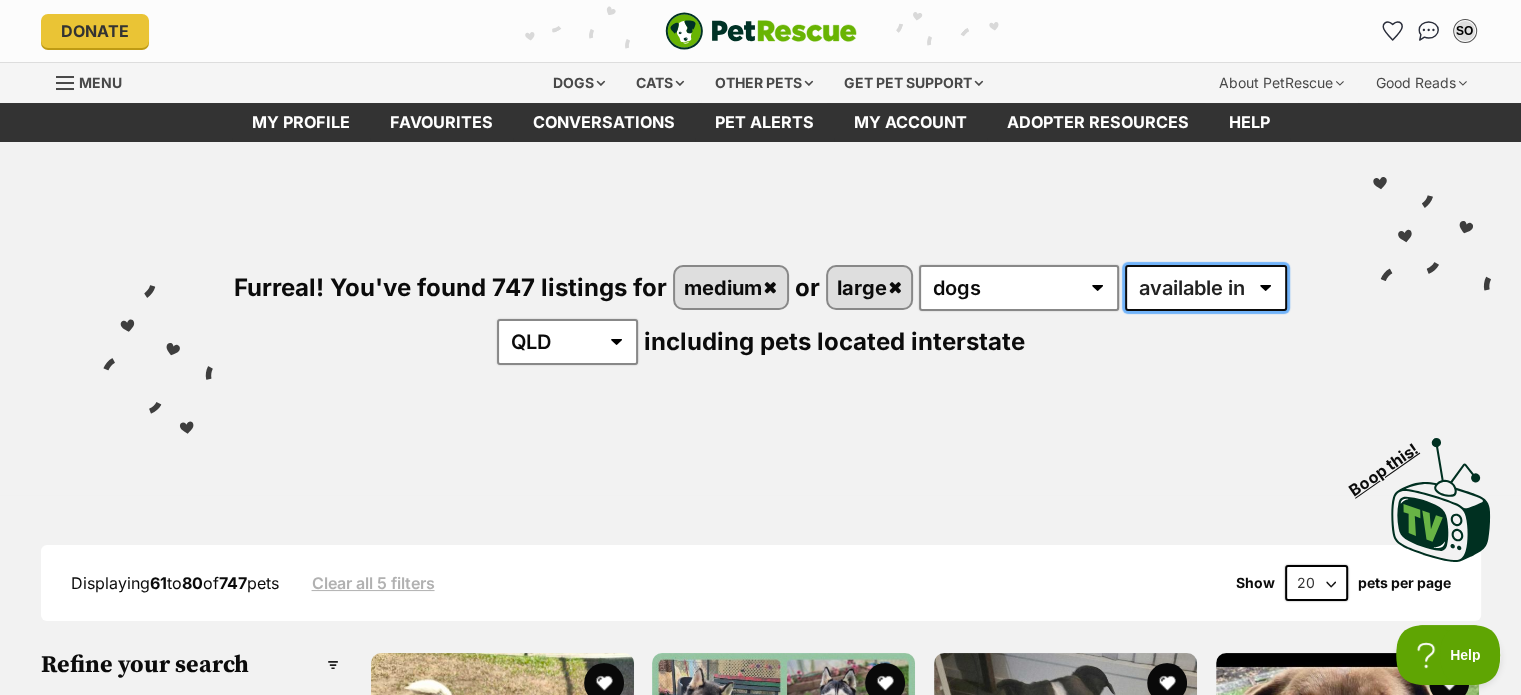 click on "available in
located in" at bounding box center (1206, 288) 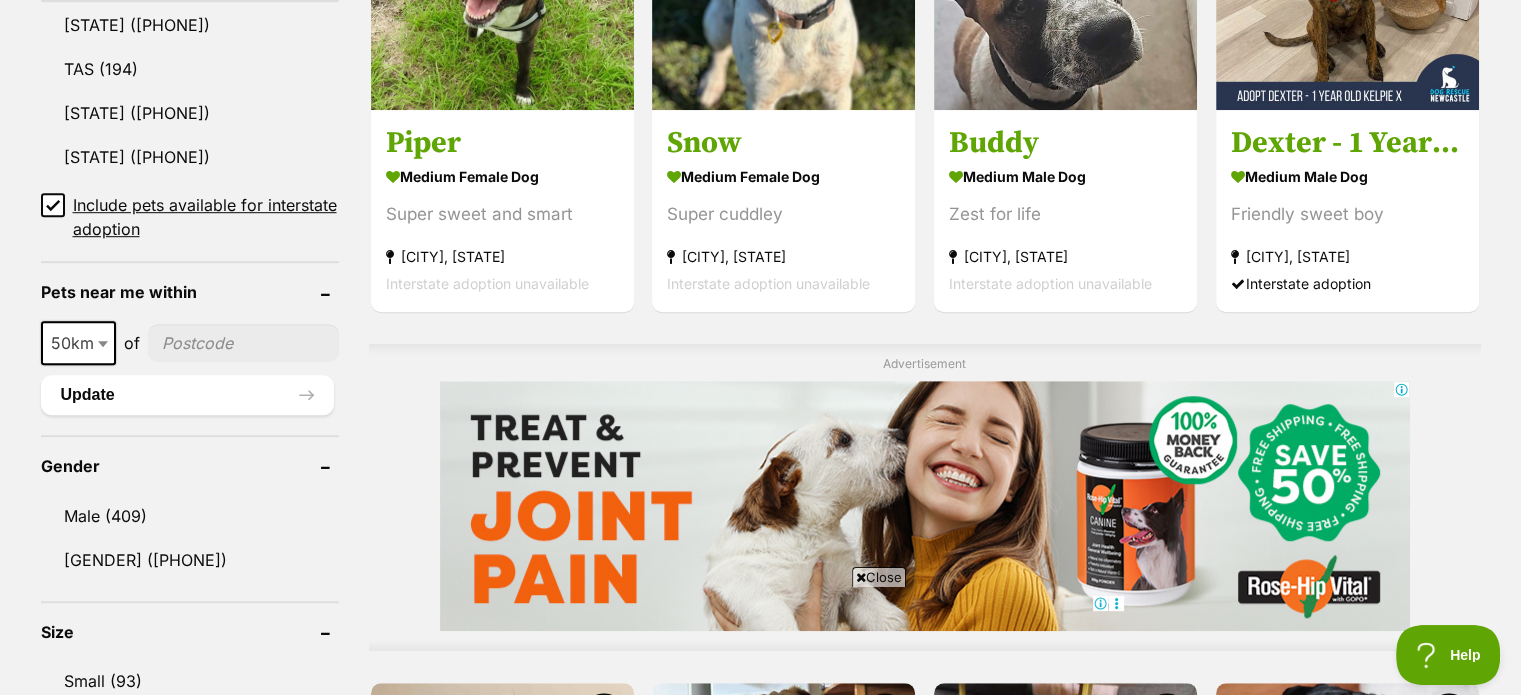 scroll, scrollTop: 1300, scrollLeft: 0, axis: vertical 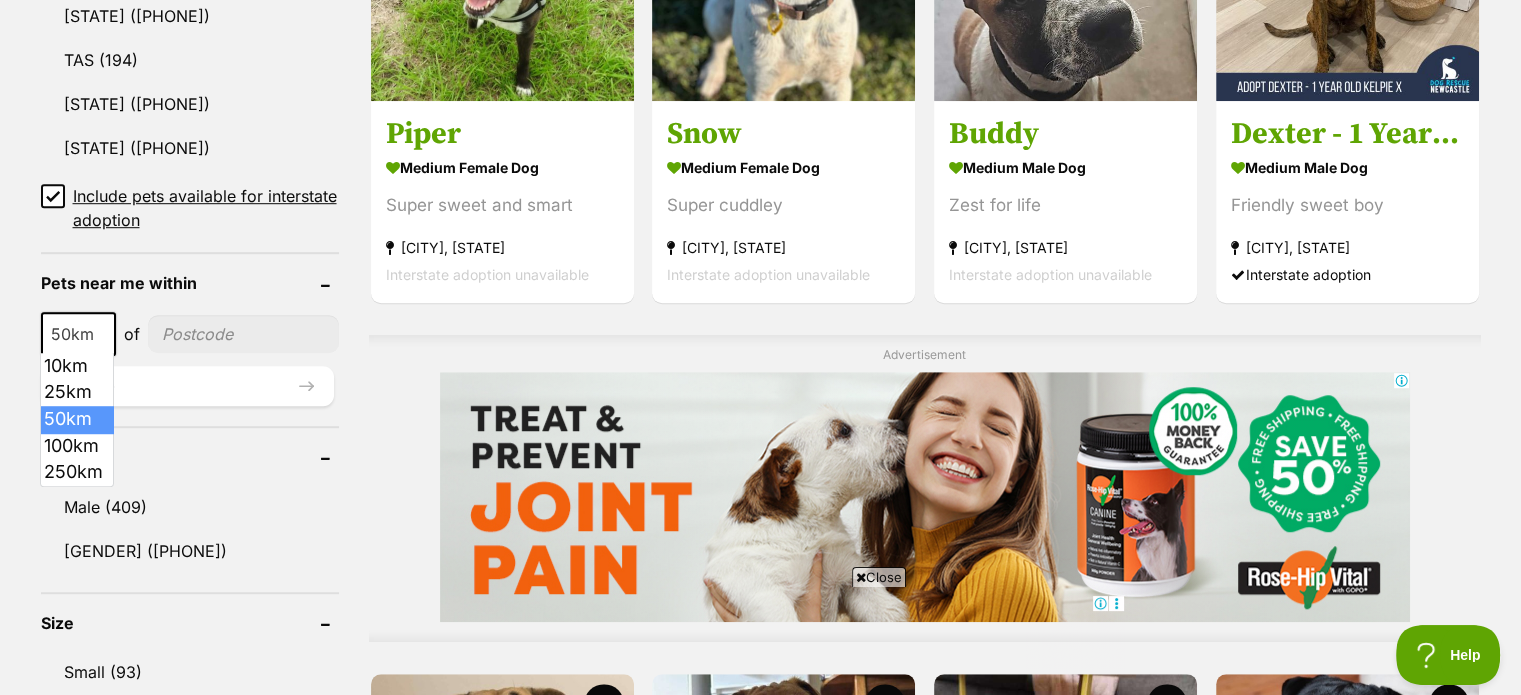 click at bounding box center [103, 335] 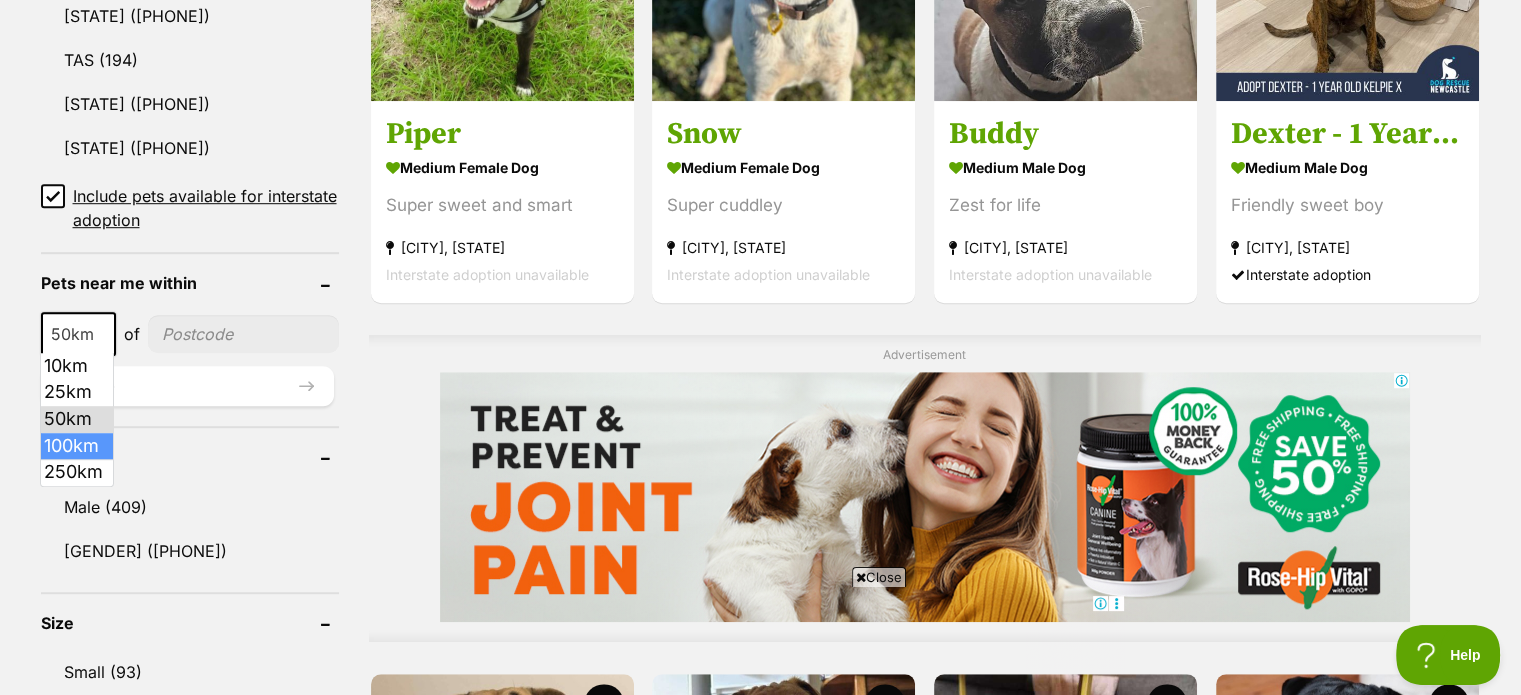 select on "100" 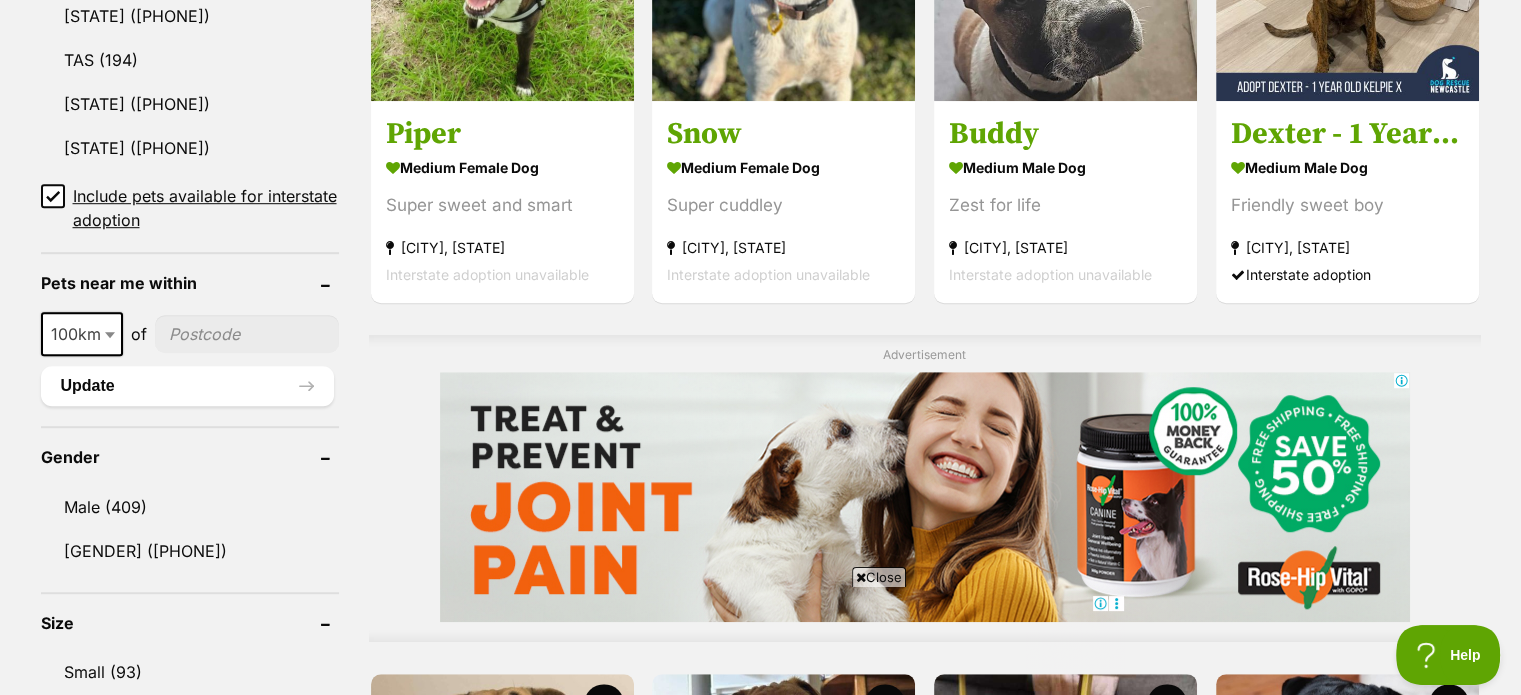 click at bounding box center [247, 334] 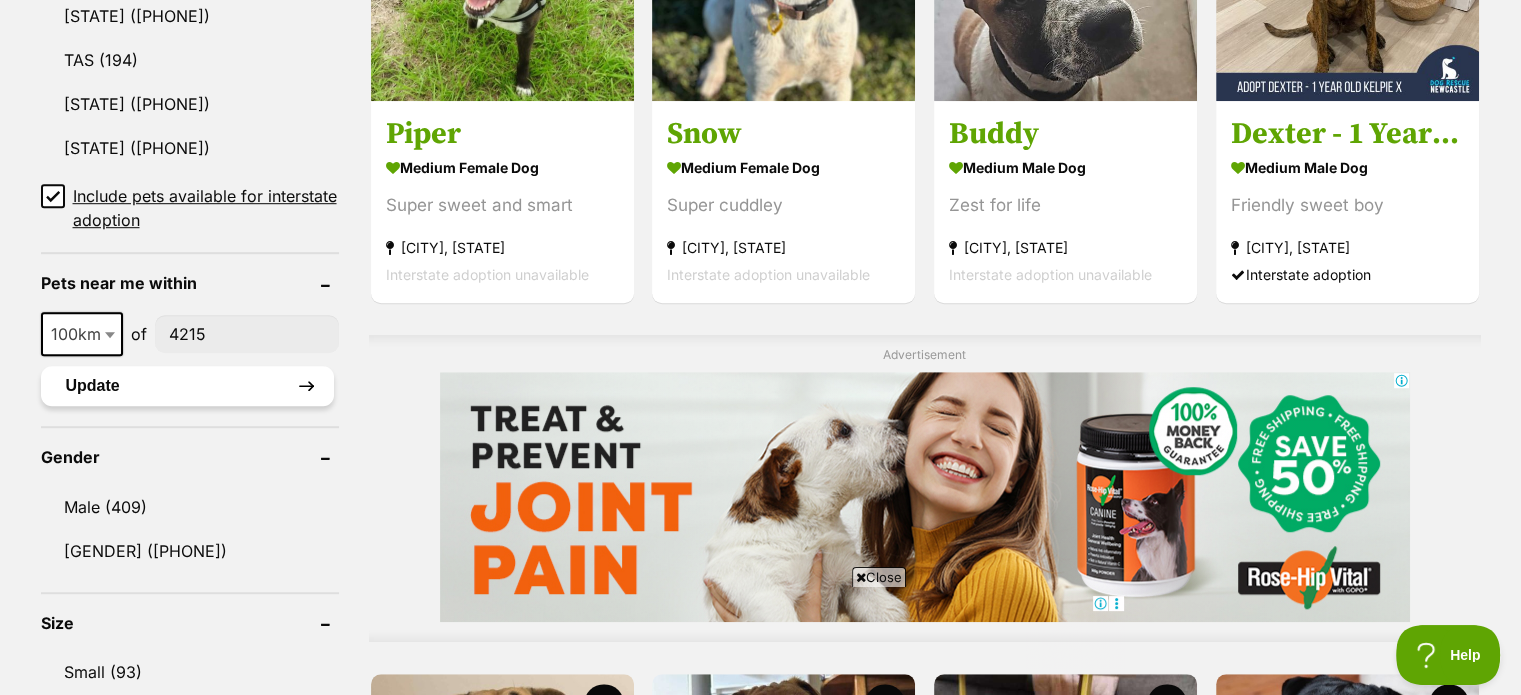 type on "4215" 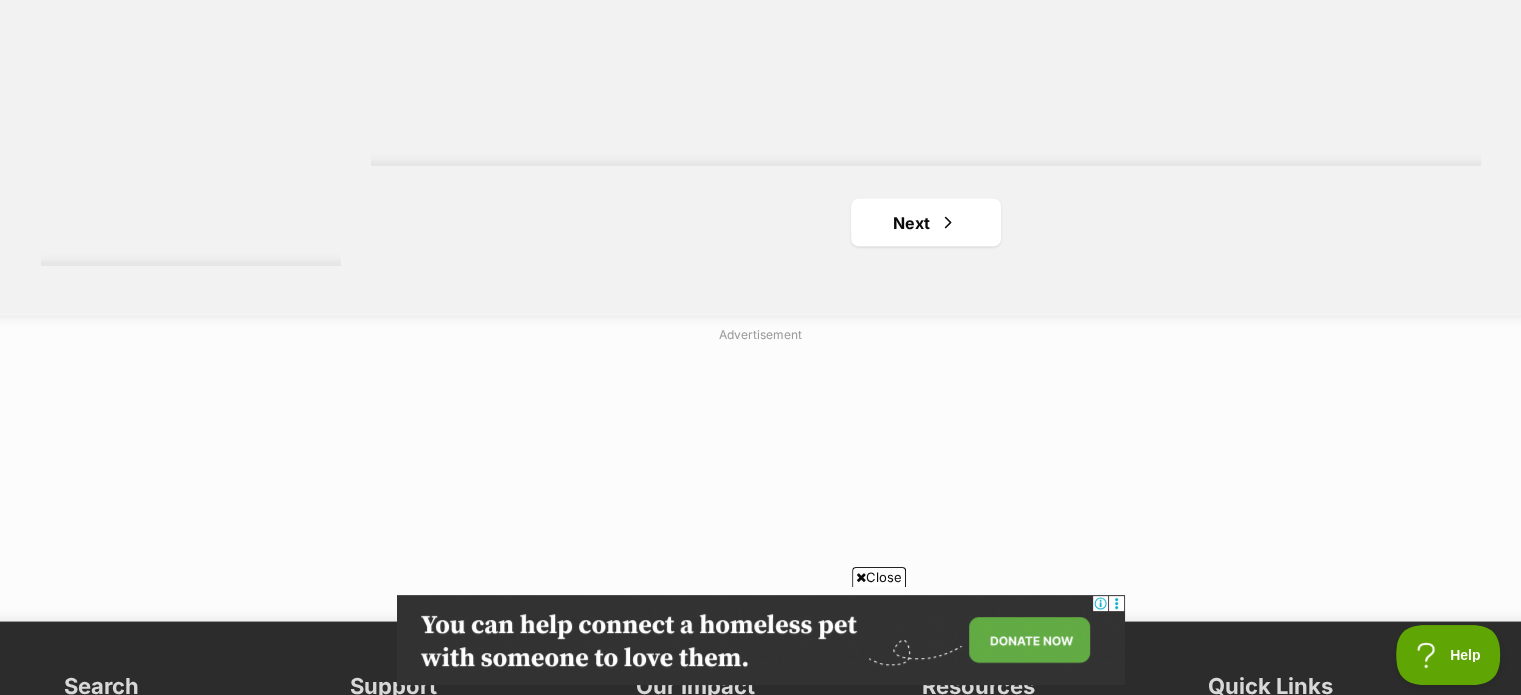 scroll, scrollTop: 3800, scrollLeft: 0, axis: vertical 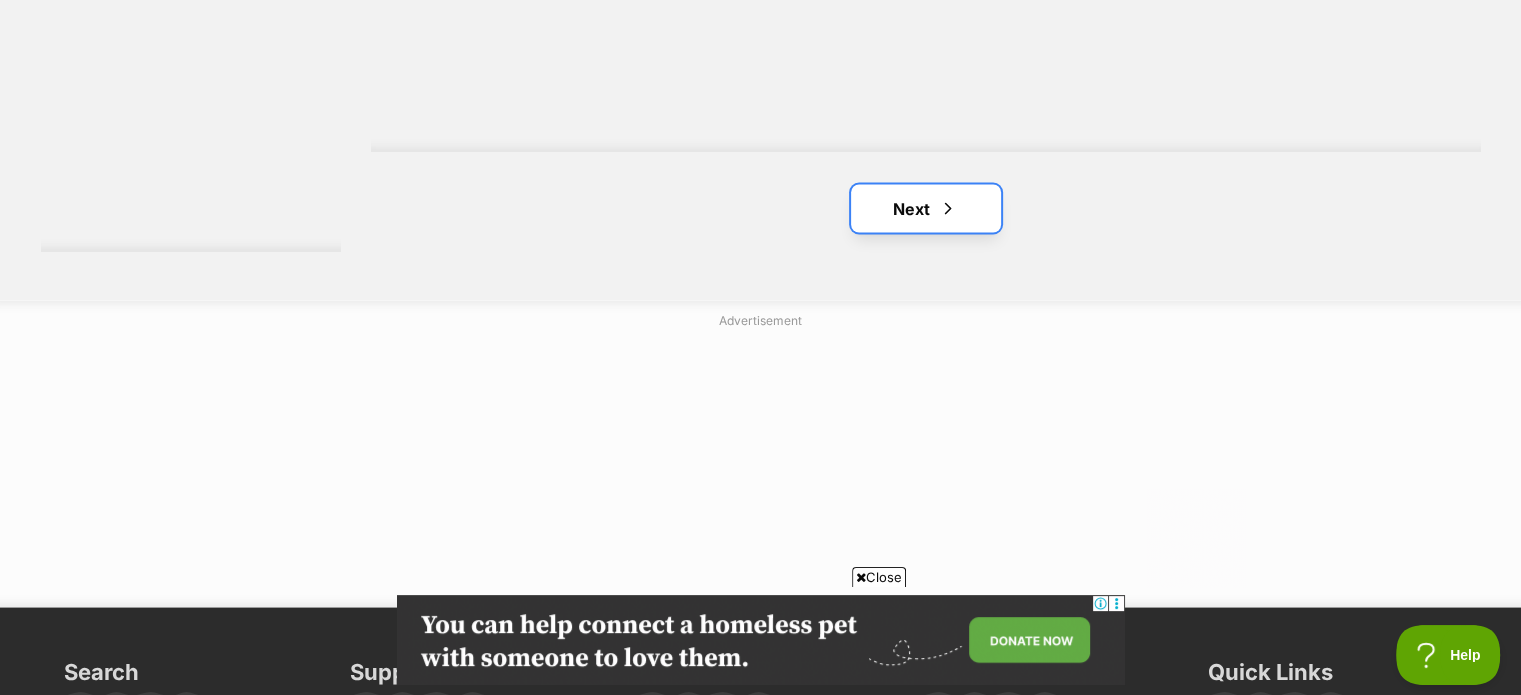 click on "Next" at bounding box center (926, 208) 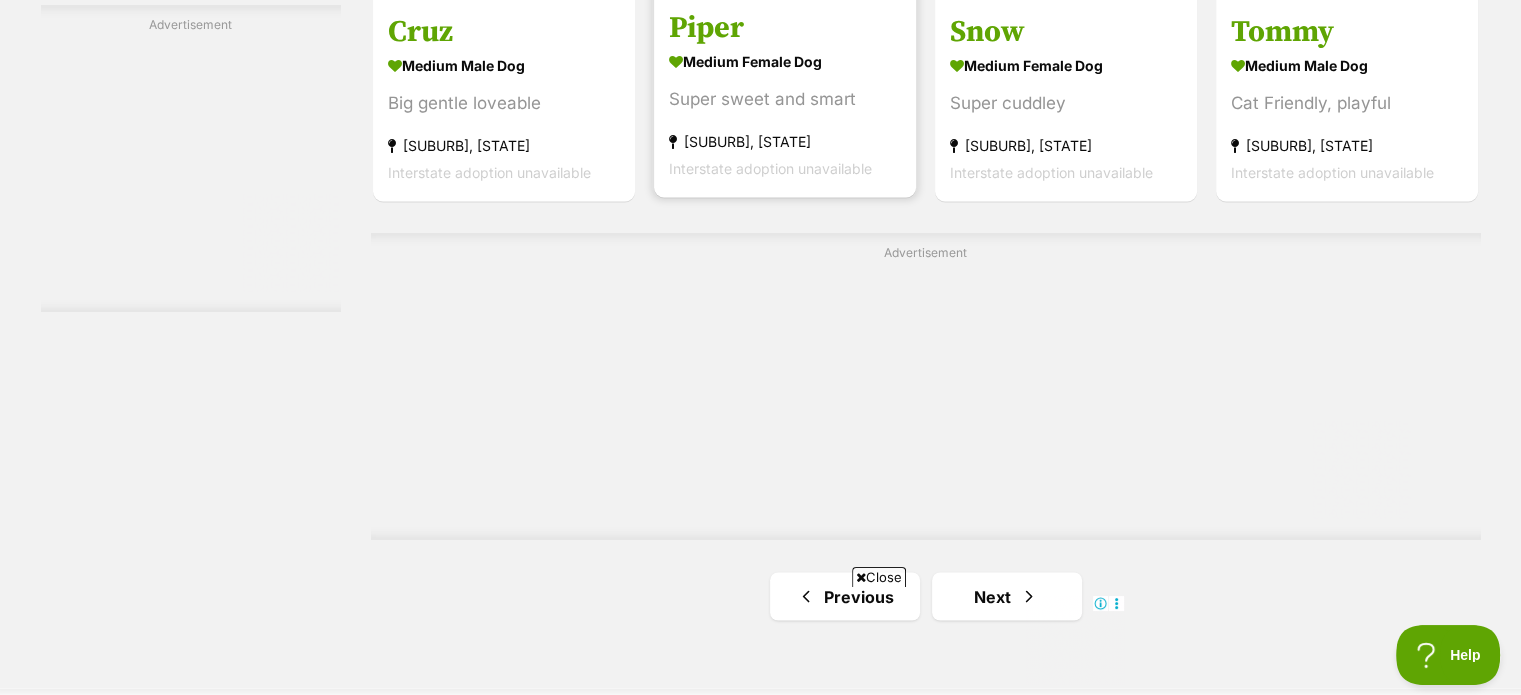 scroll, scrollTop: 3600, scrollLeft: 0, axis: vertical 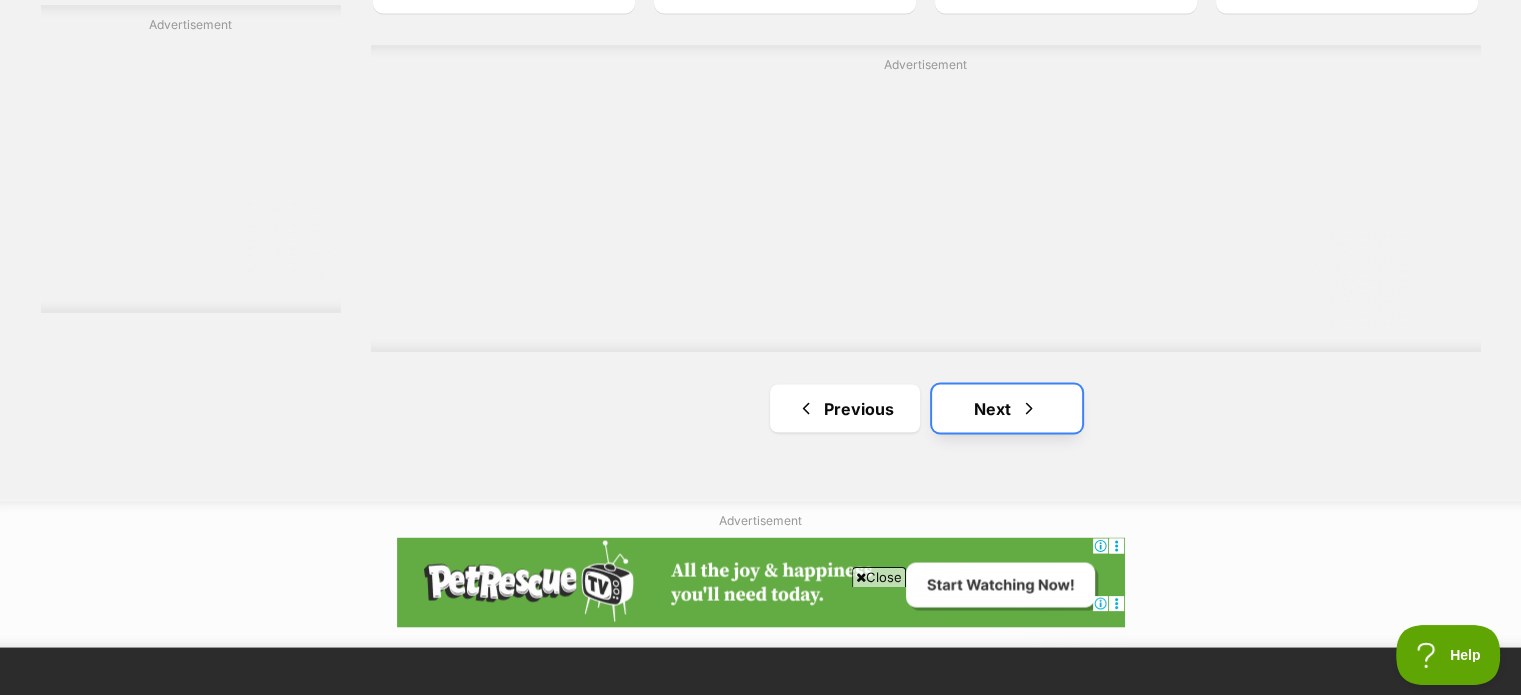 click on "Next" at bounding box center [1007, 408] 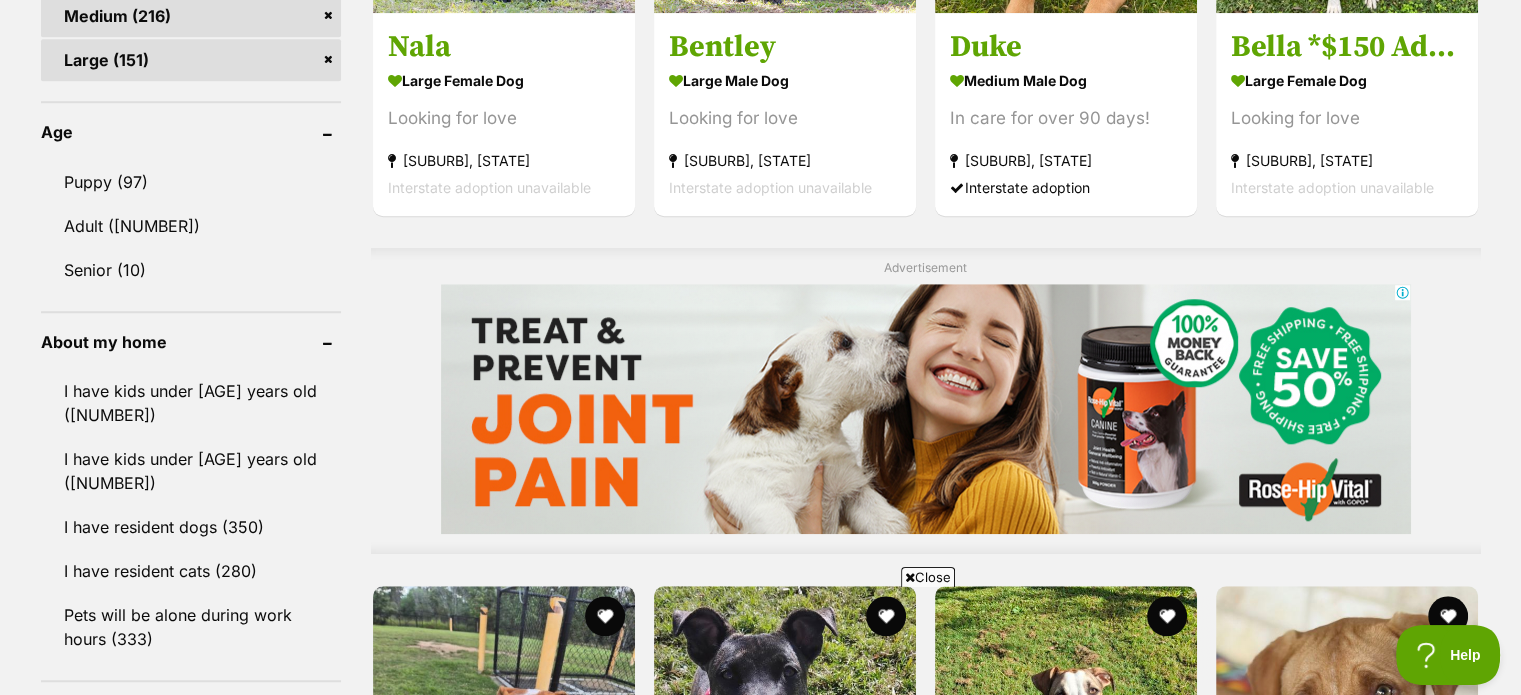 scroll, scrollTop: 1400, scrollLeft: 0, axis: vertical 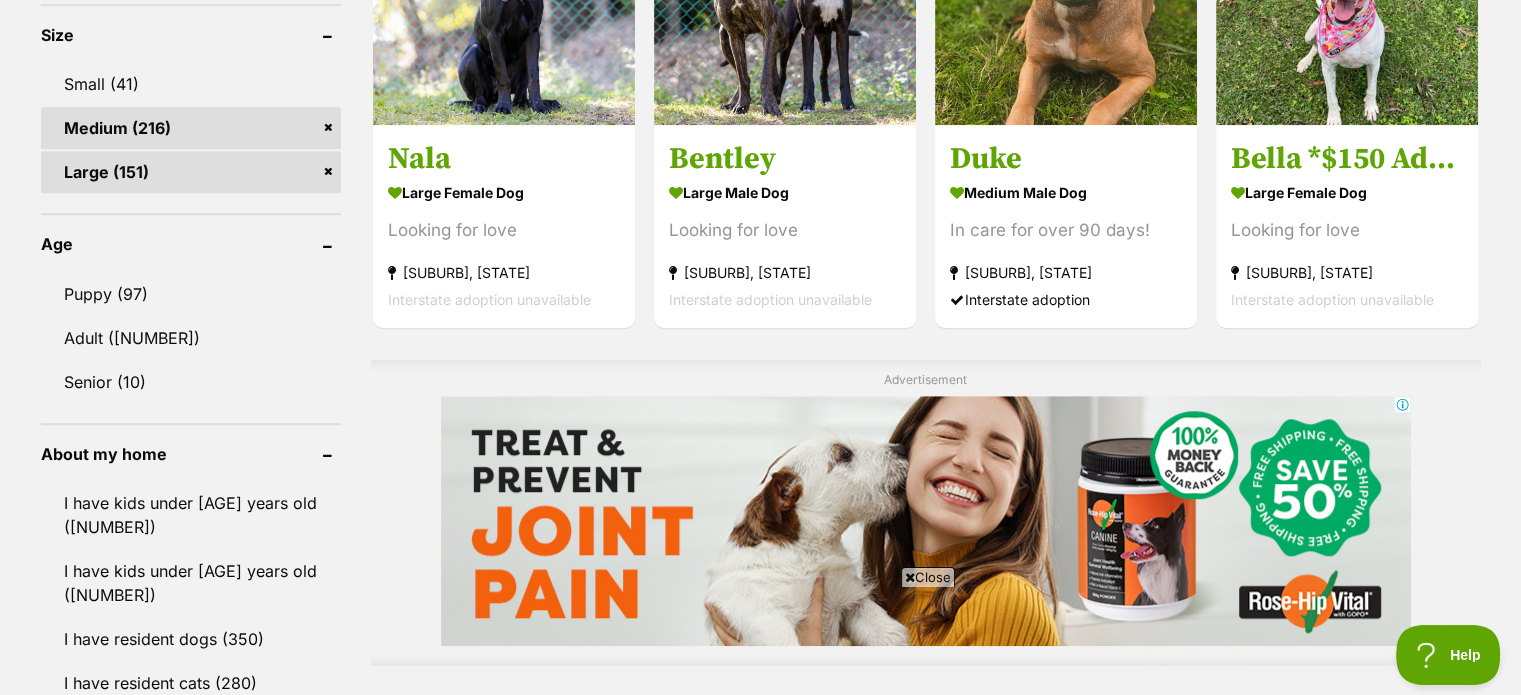click on "Large (151)" at bounding box center (191, 172) 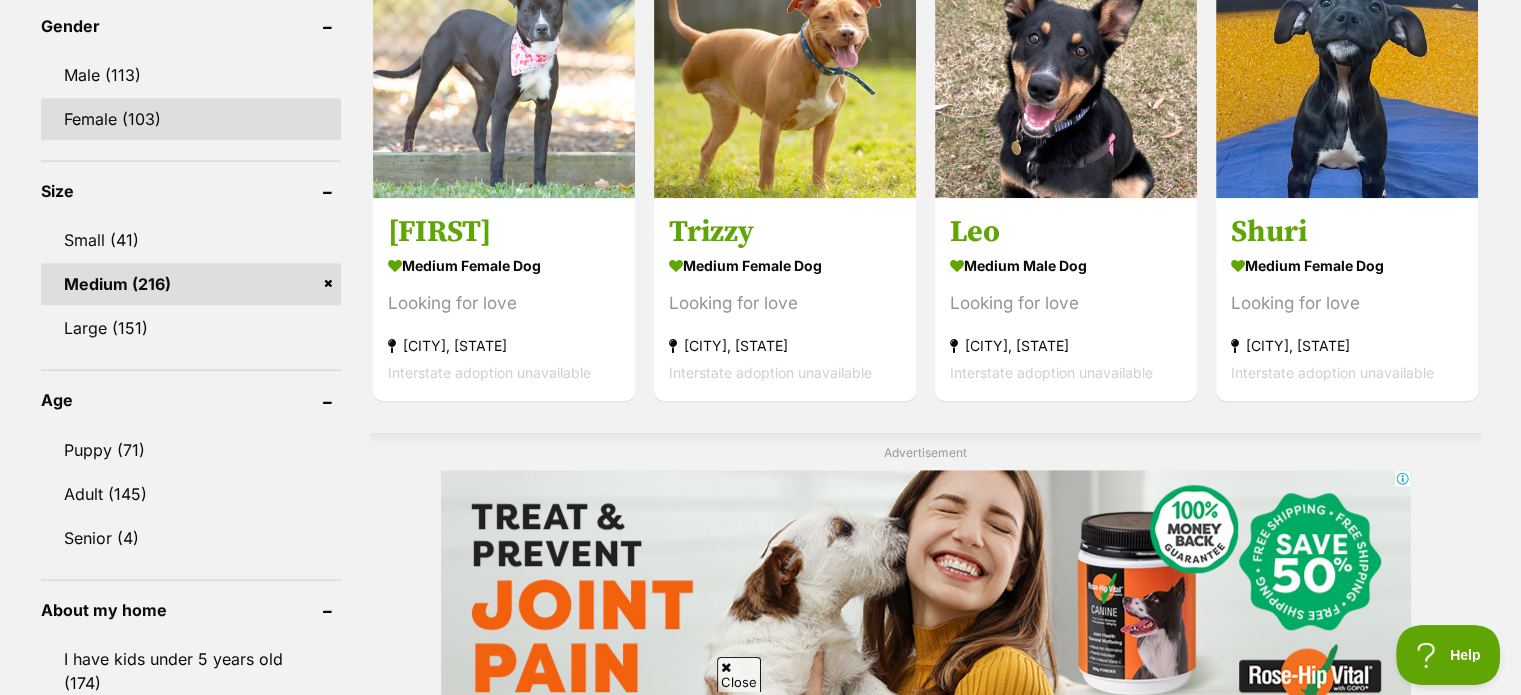 scroll, scrollTop: 0, scrollLeft: 0, axis: both 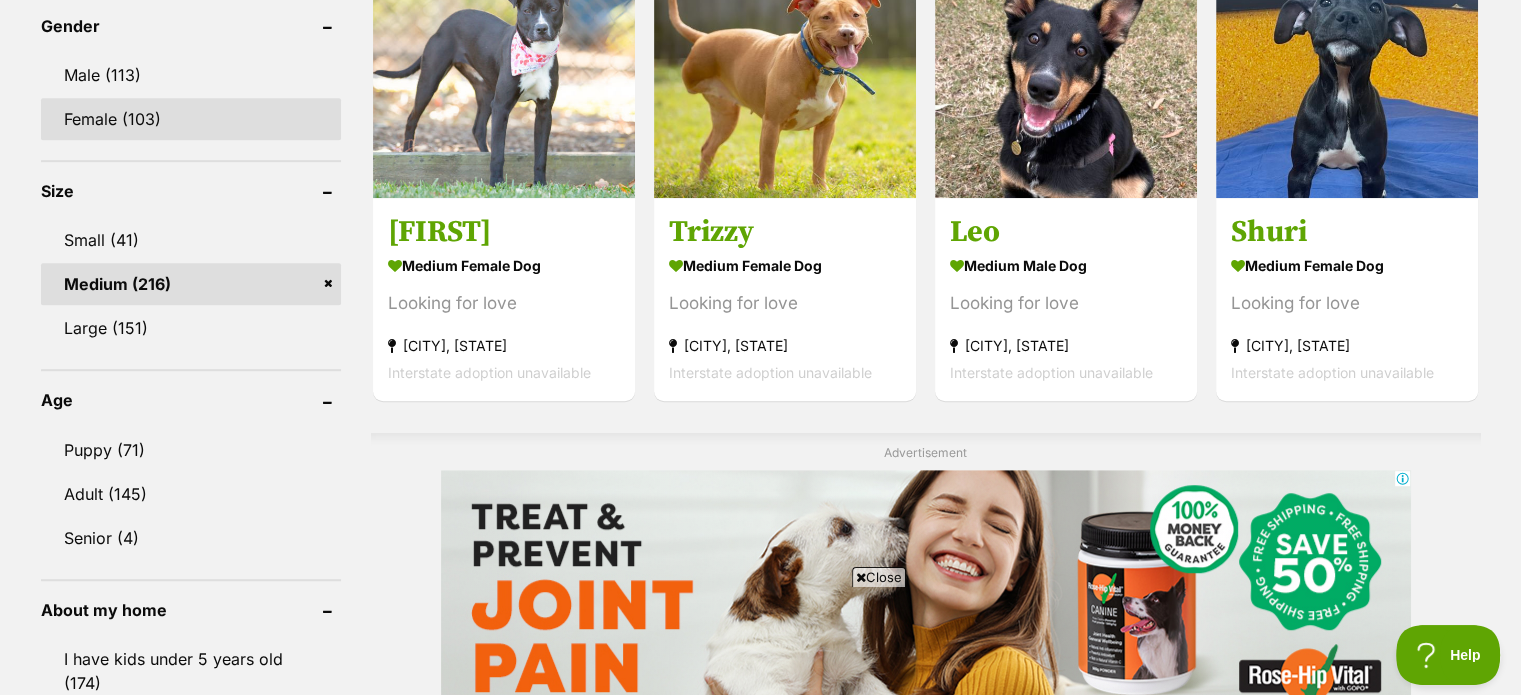 click on "Female (103)" at bounding box center [191, 119] 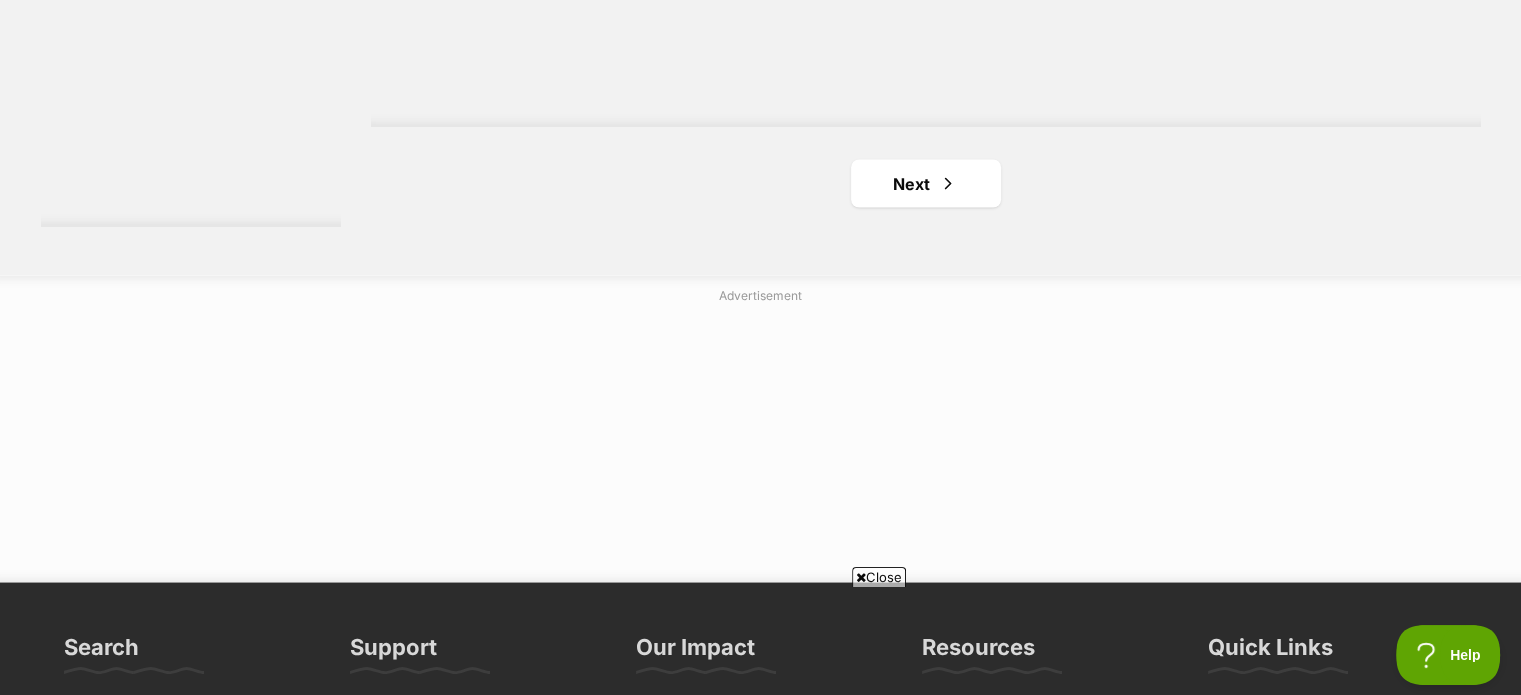 scroll, scrollTop: 3700, scrollLeft: 0, axis: vertical 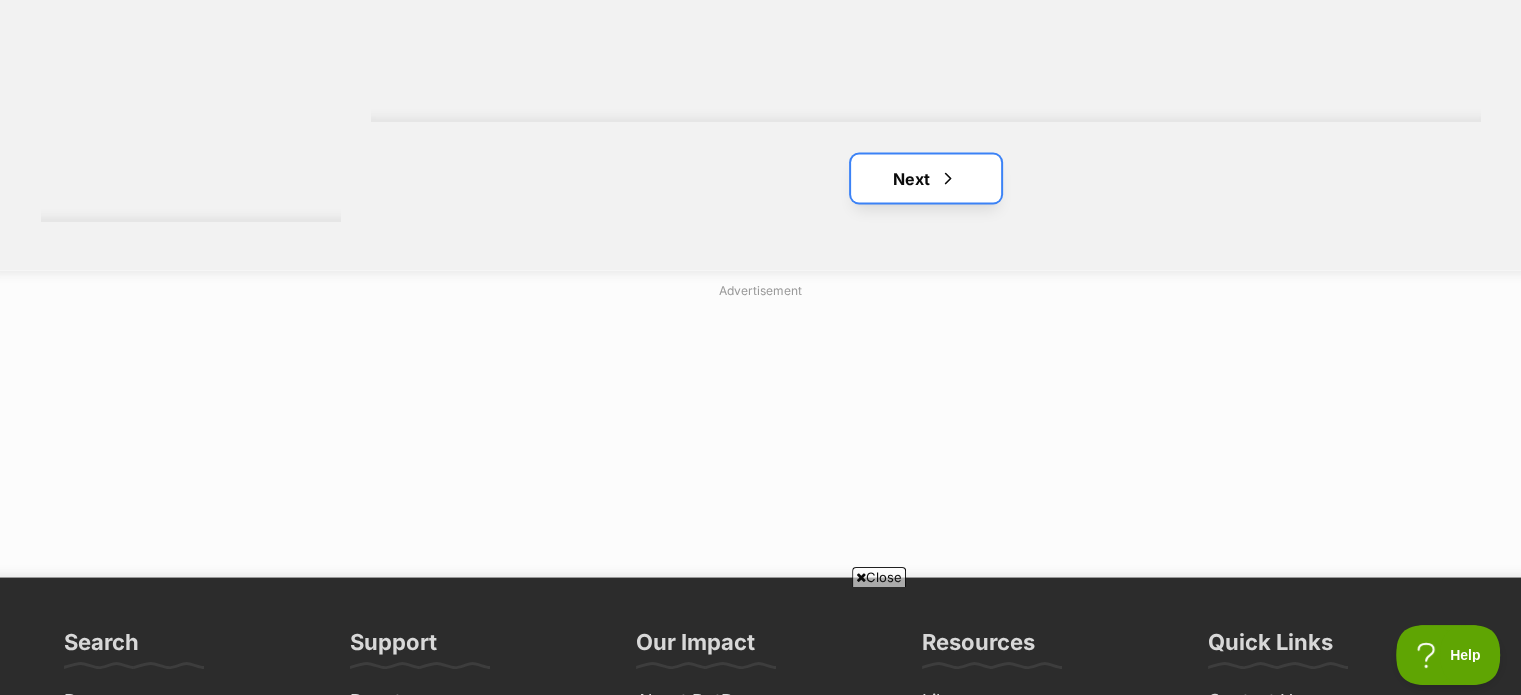 click at bounding box center (948, 178) 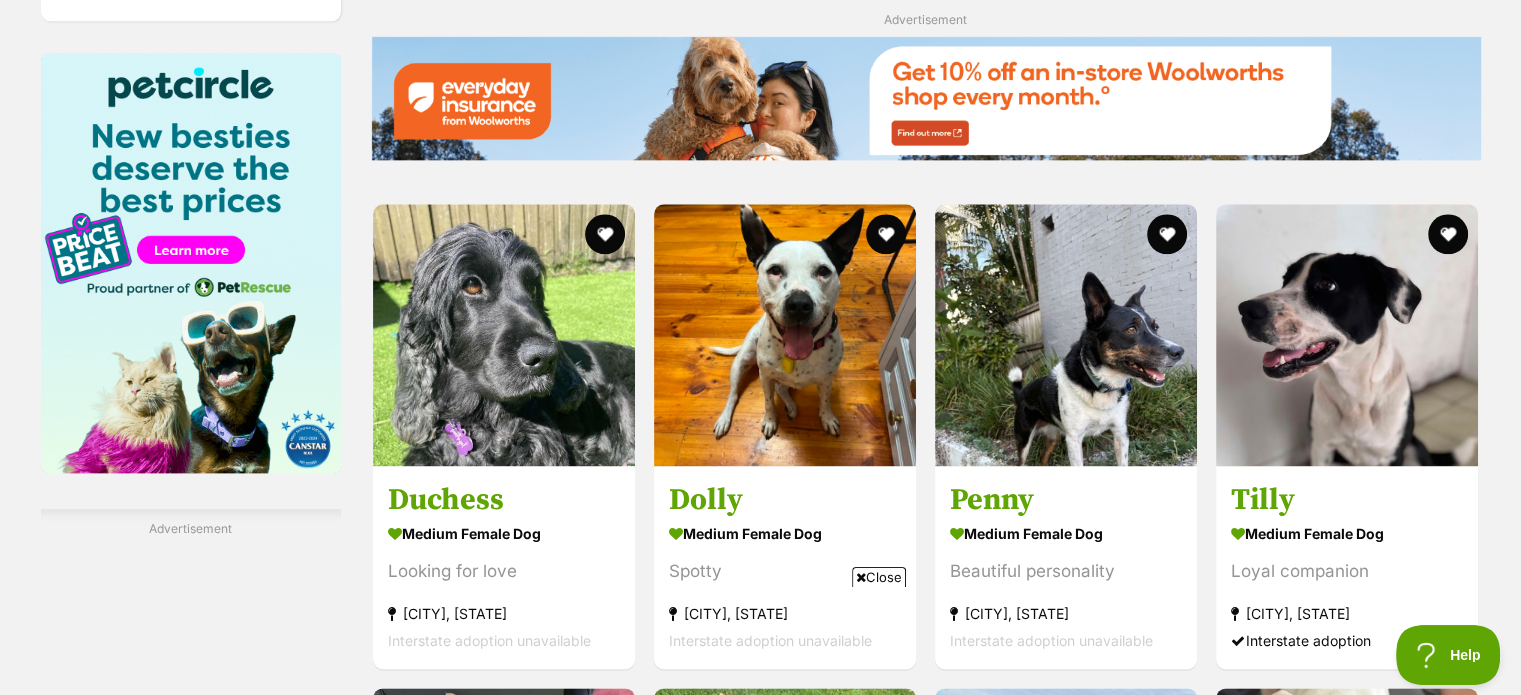 scroll, scrollTop: 2600, scrollLeft: 0, axis: vertical 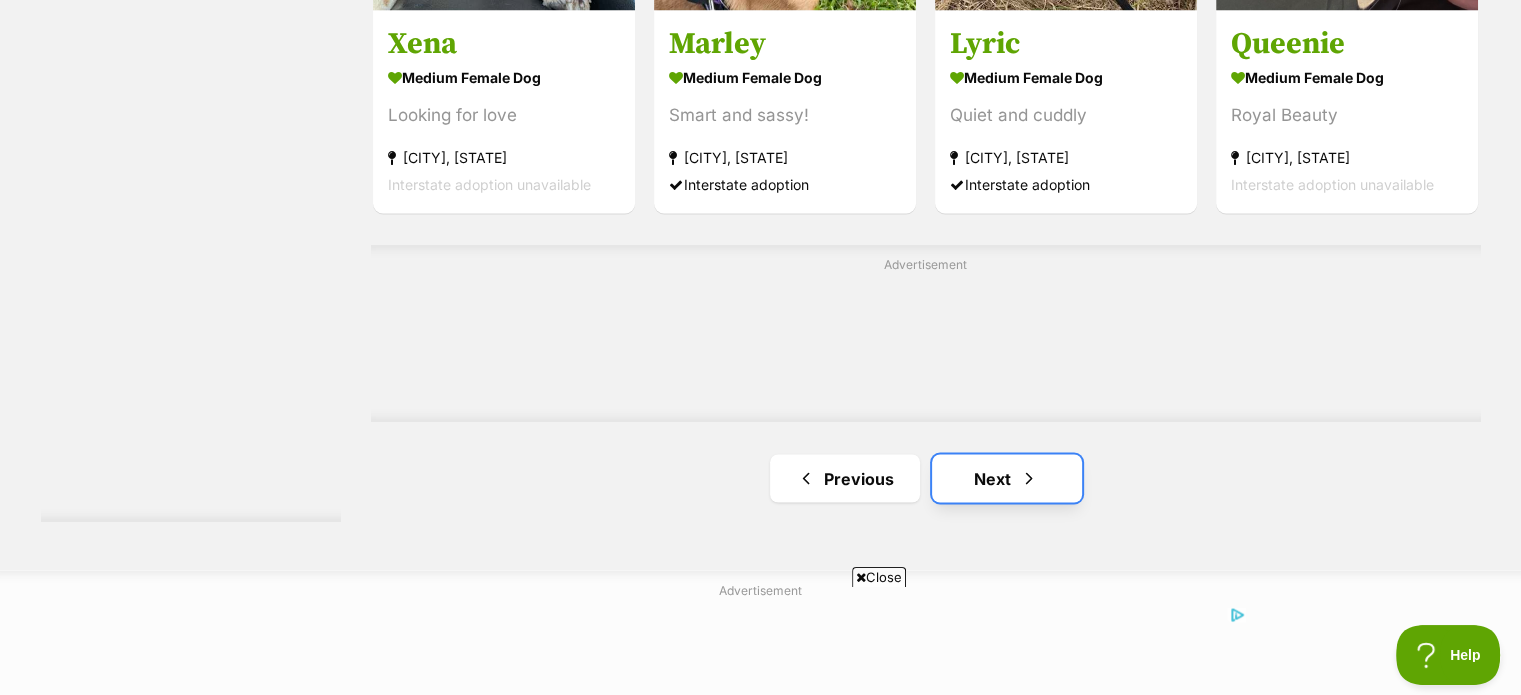 click on "Next" at bounding box center (1007, 478) 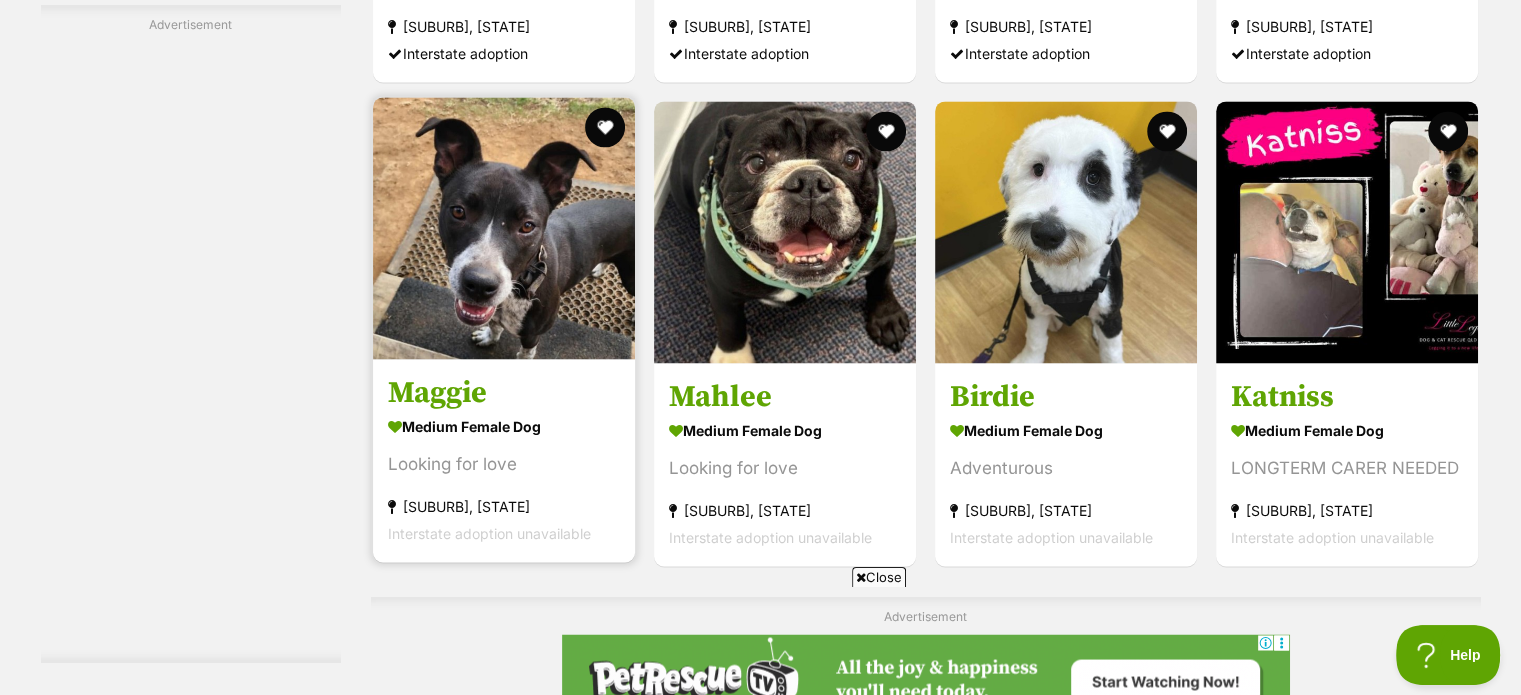 scroll, scrollTop: 3200, scrollLeft: 0, axis: vertical 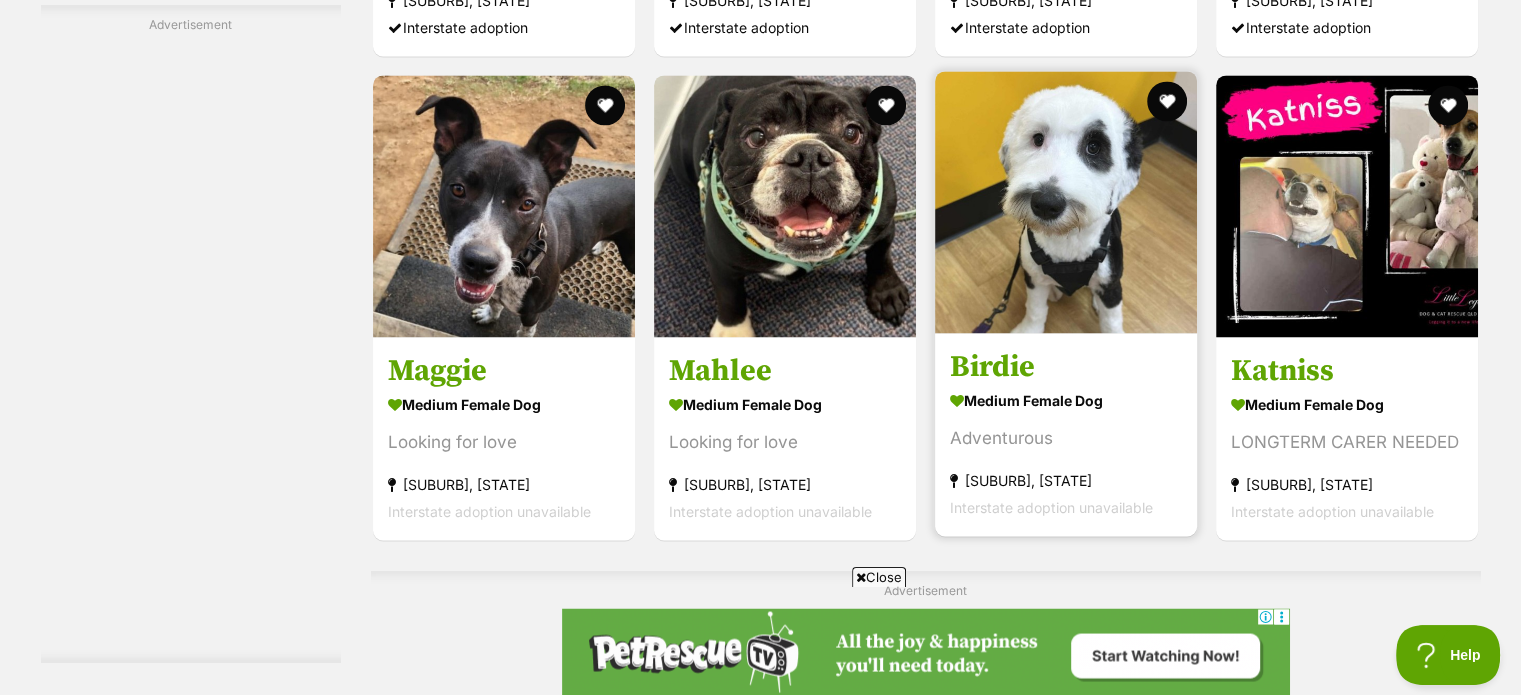 click at bounding box center (1066, 202) 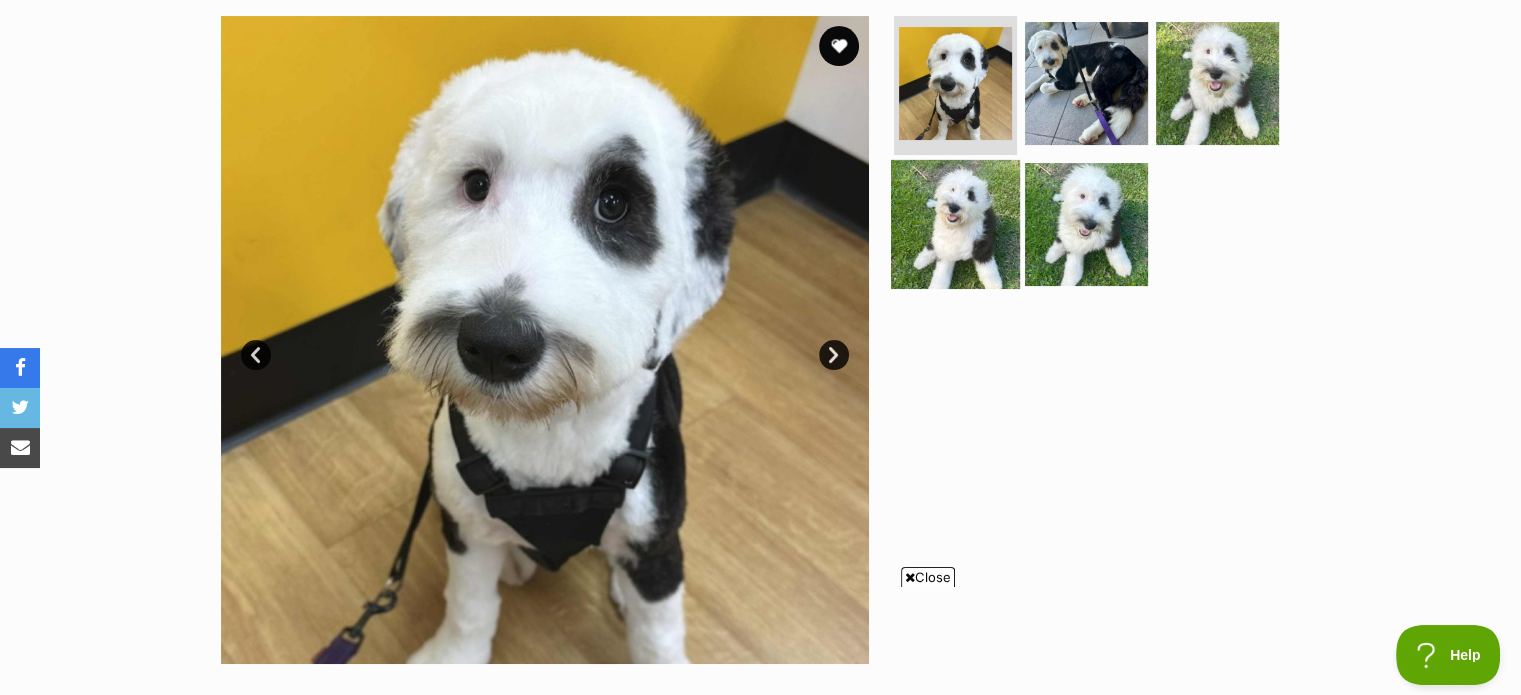 scroll, scrollTop: 0, scrollLeft: 0, axis: both 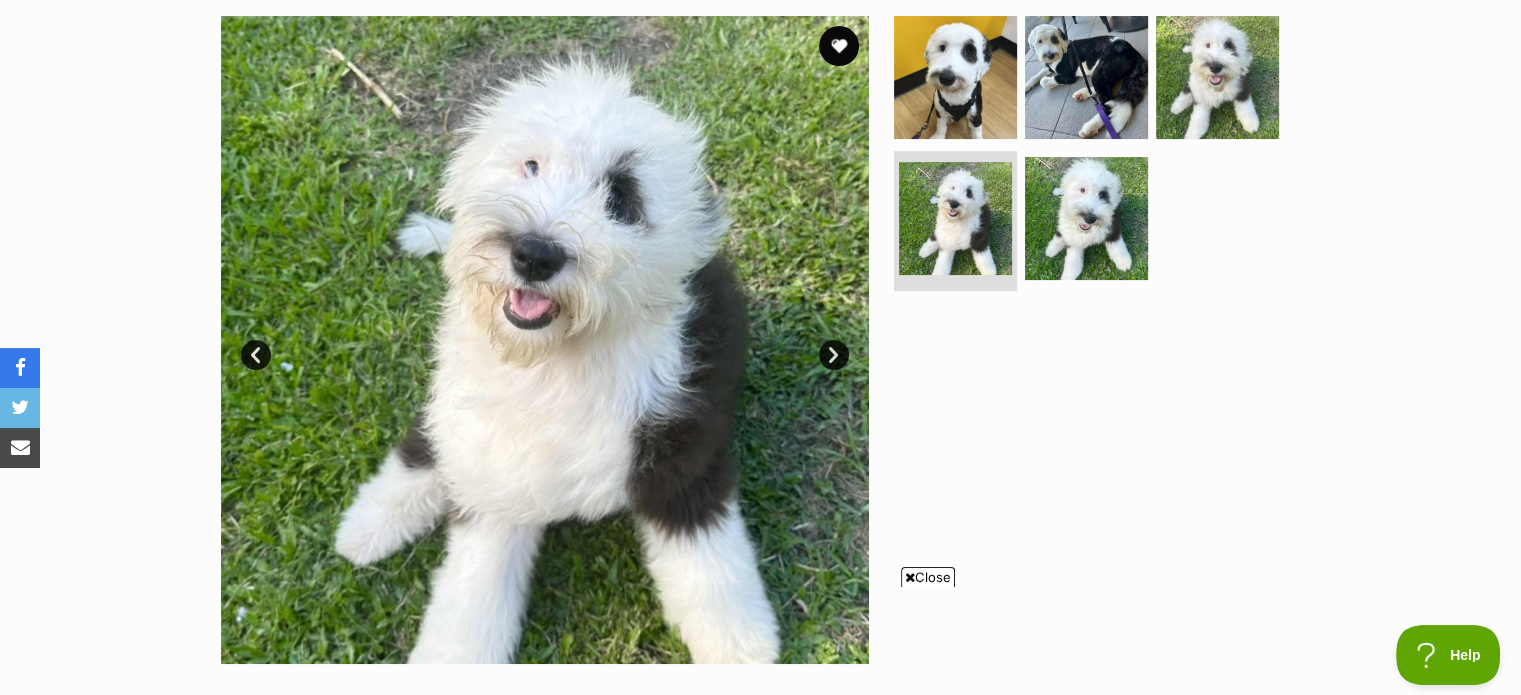 click on "Next" at bounding box center [834, 355] 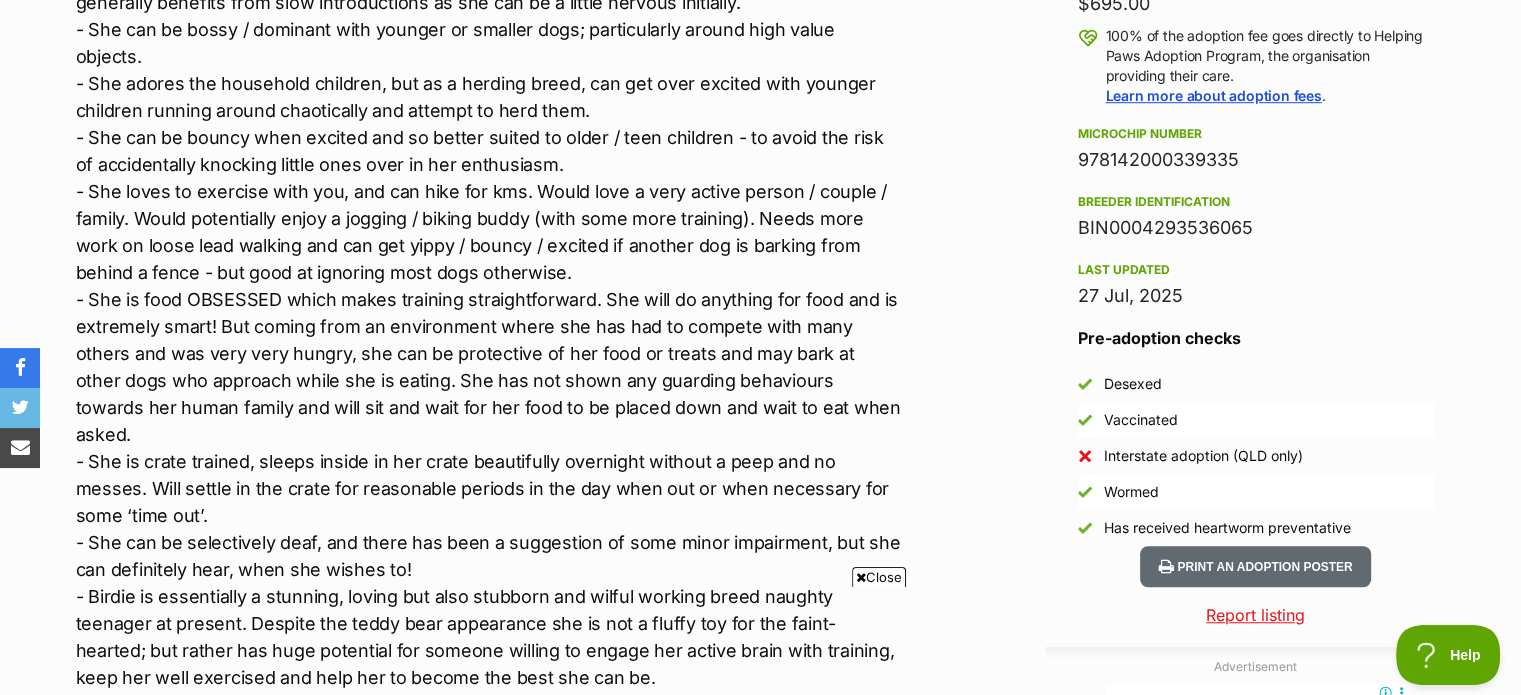 scroll, scrollTop: 0, scrollLeft: 0, axis: both 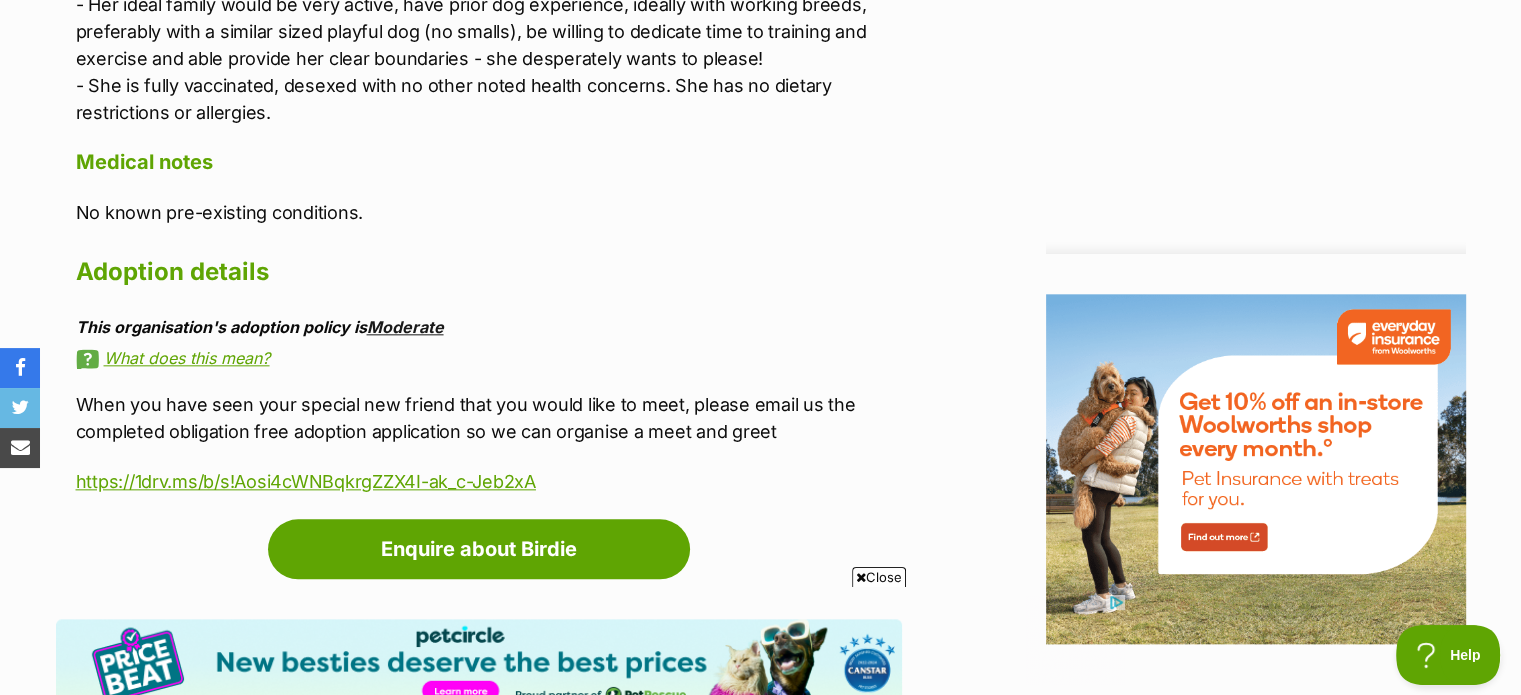 click on "Moderate" at bounding box center [405, 327] 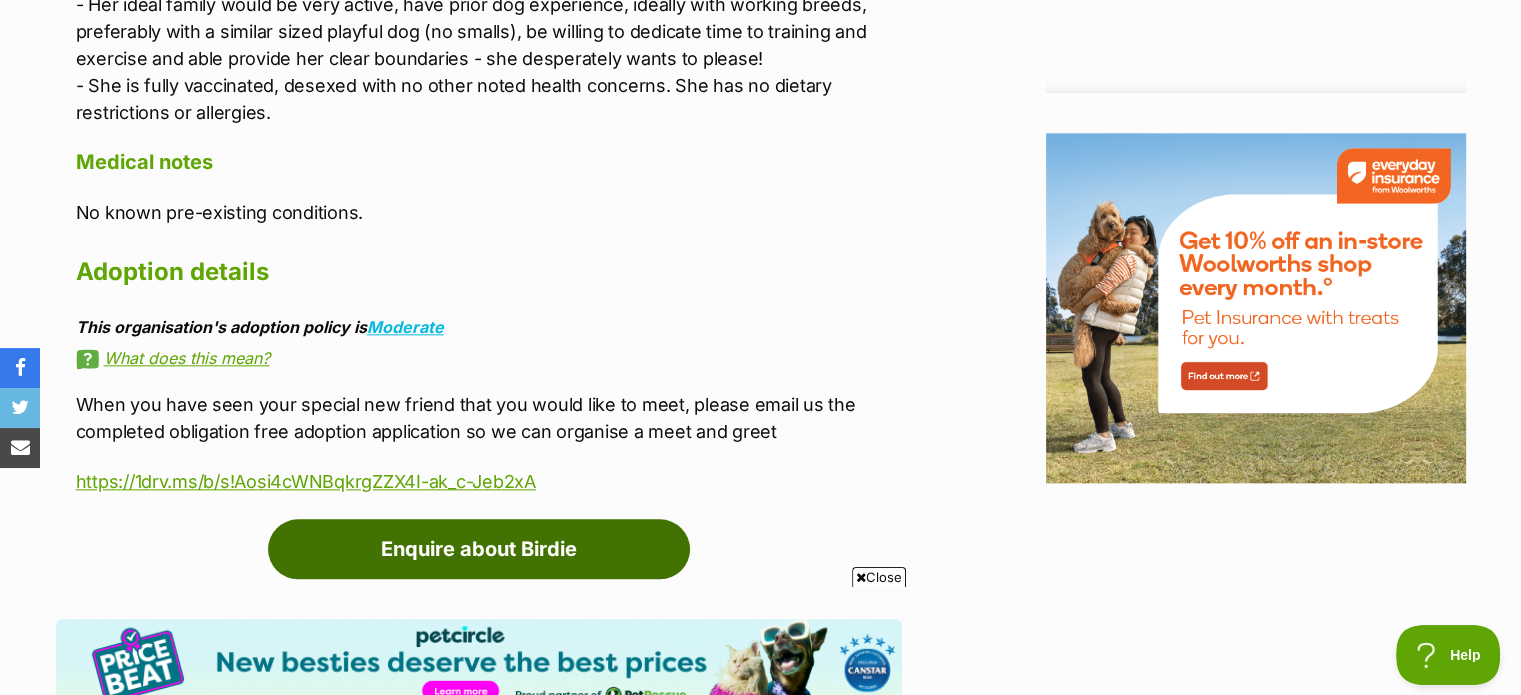scroll, scrollTop: 0, scrollLeft: 0, axis: both 